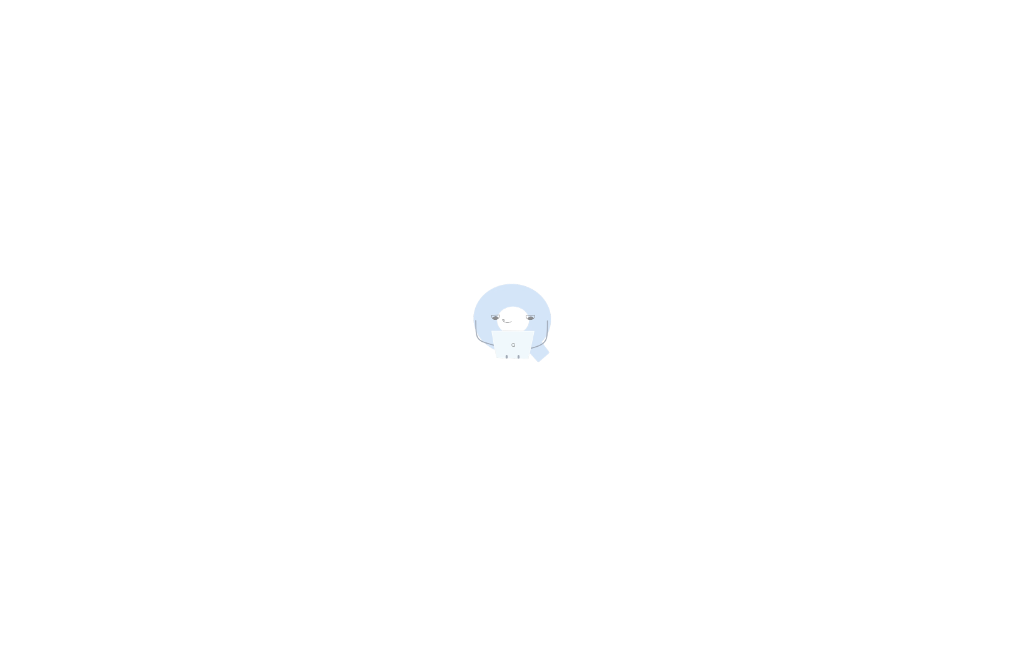 scroll, scrollTop: 0, scrollLeft: 0, axis: both 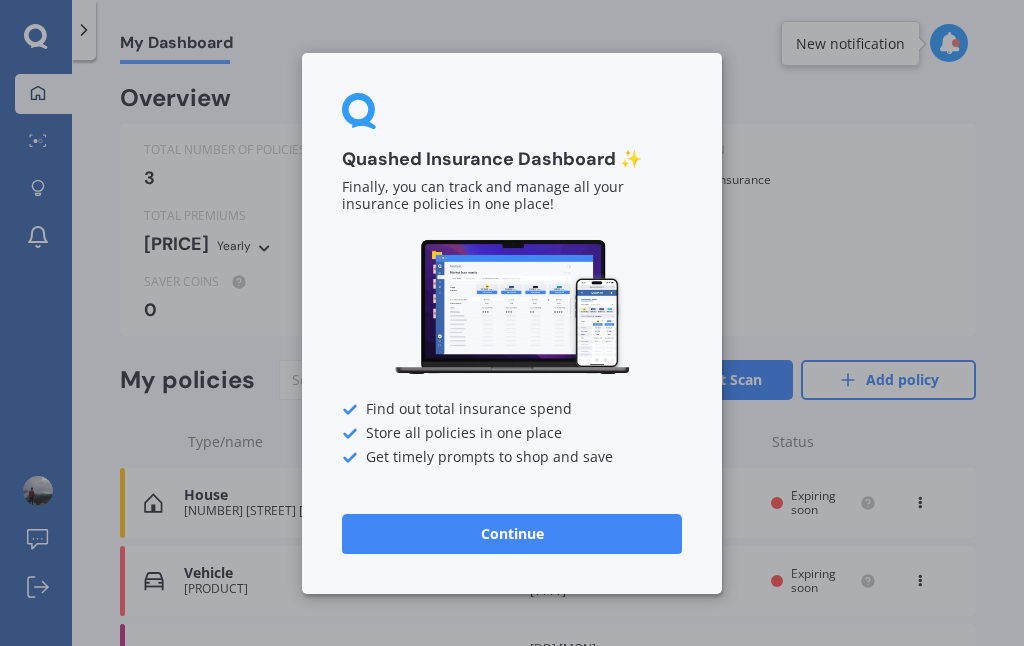 click on "Continue" at bounding box center (512, 533) 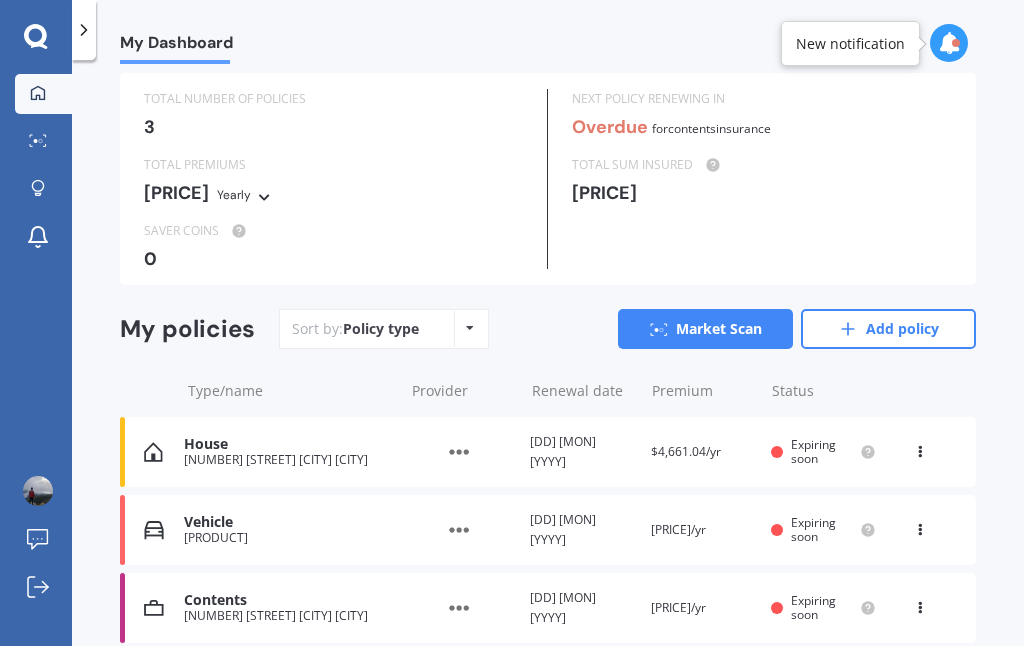scroll, scrollTop: 50, scrollLeft: 0, axis: vertical 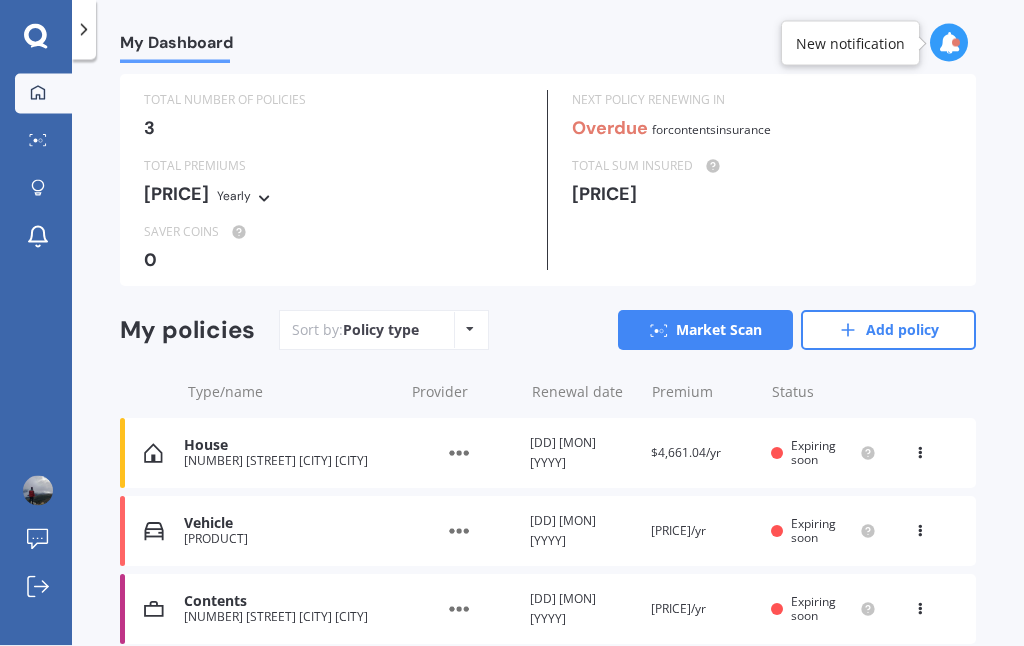 click at bounding box center (920, 449) 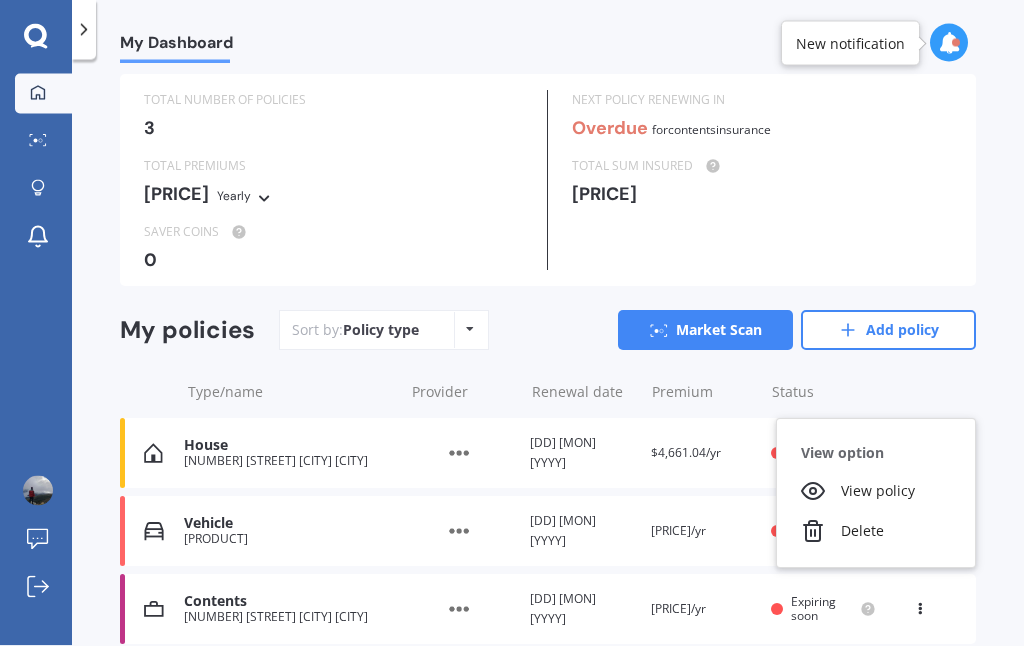 scroll, scrollTop: 0, scrollLeft: 0, axis: both 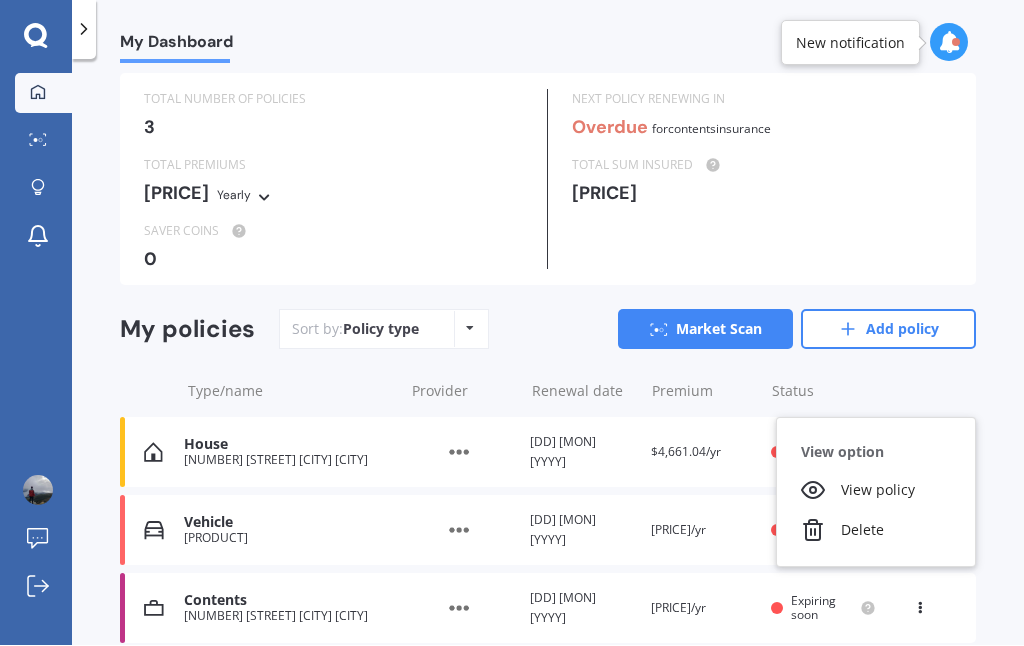 click on "Delete" at bounding box center [876, 531] 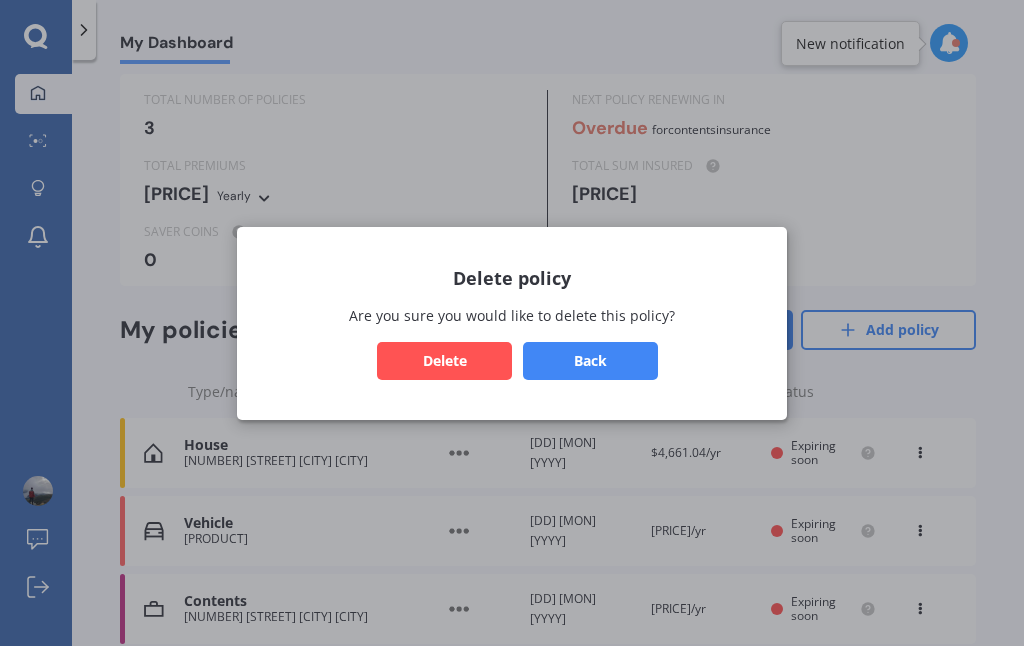 click on "Delete" at bounding box center (444, 360) 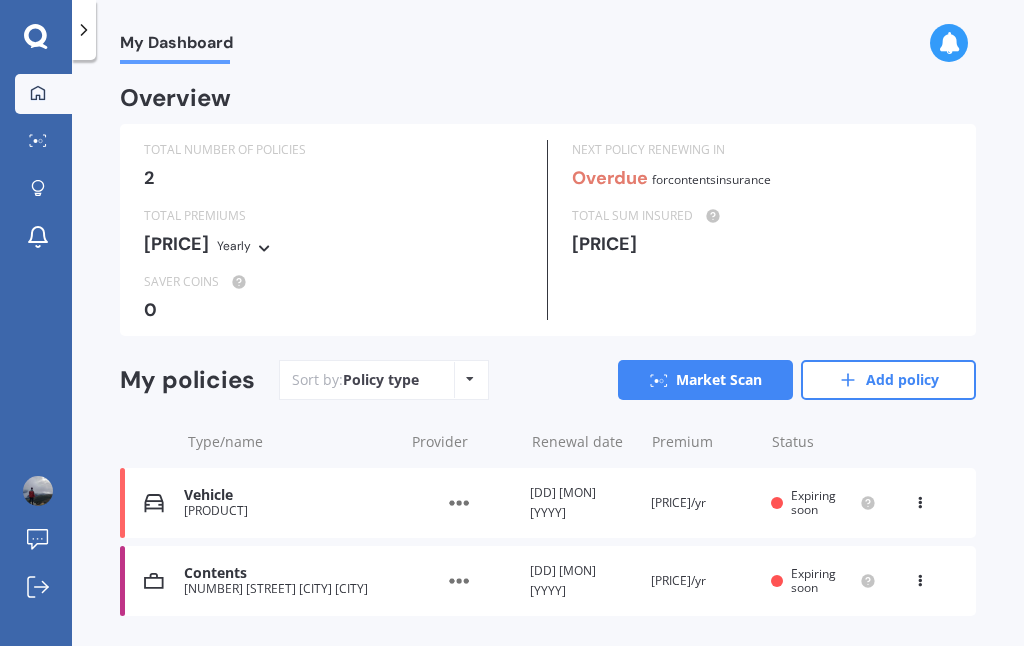 click on "Vehicle" at bounding box center [288, 495] 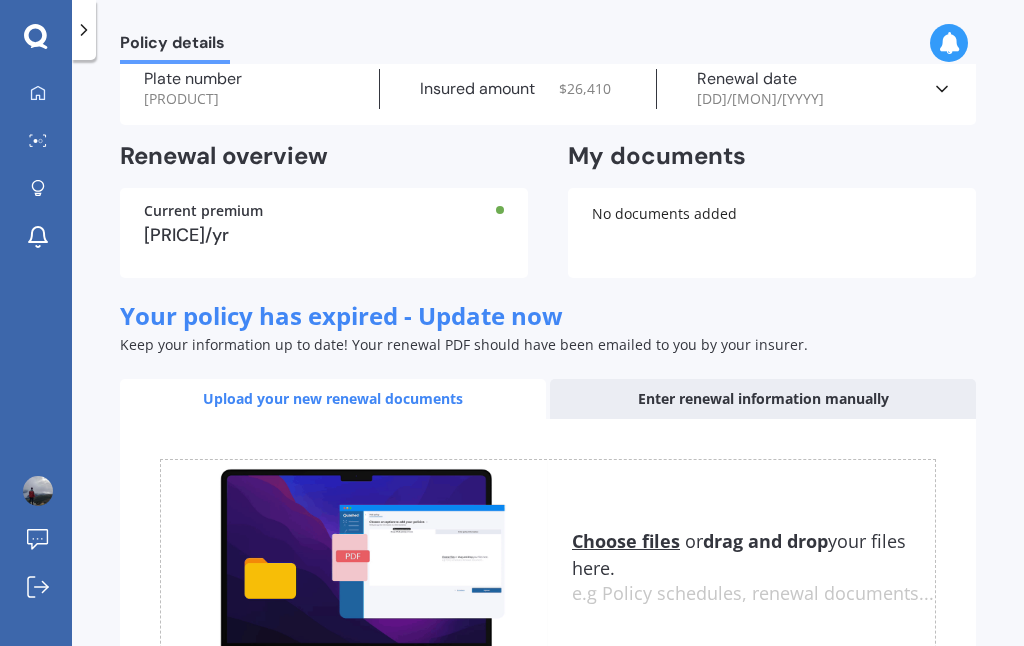 scroll, scrollTop: 29, scrollLeft: 0, axis: vertical 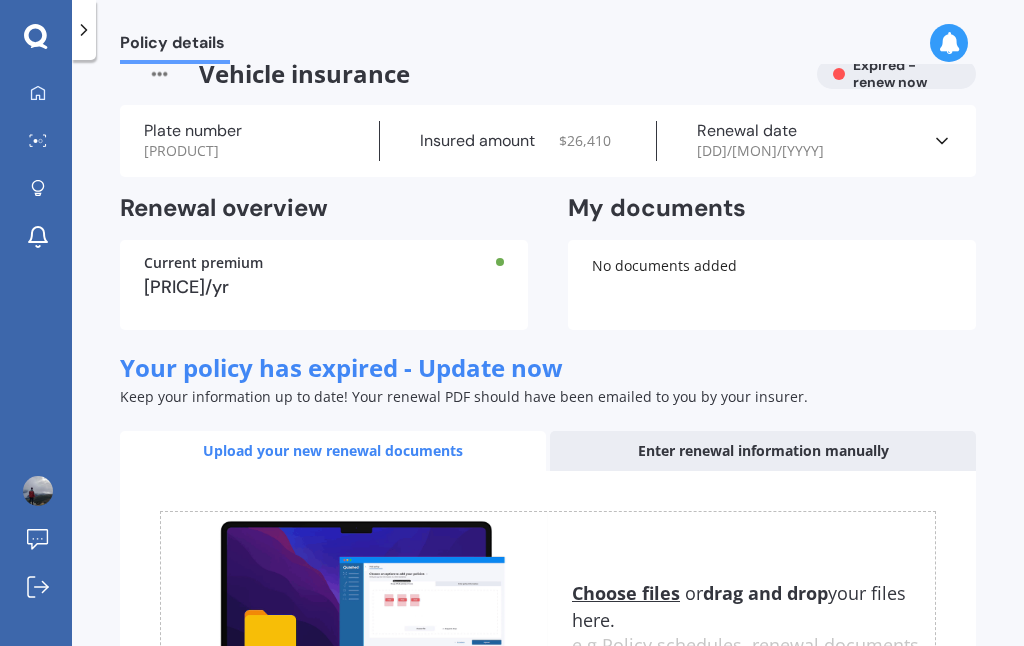 click on "Enter renewal information manually" at bounding box center [763, 451] 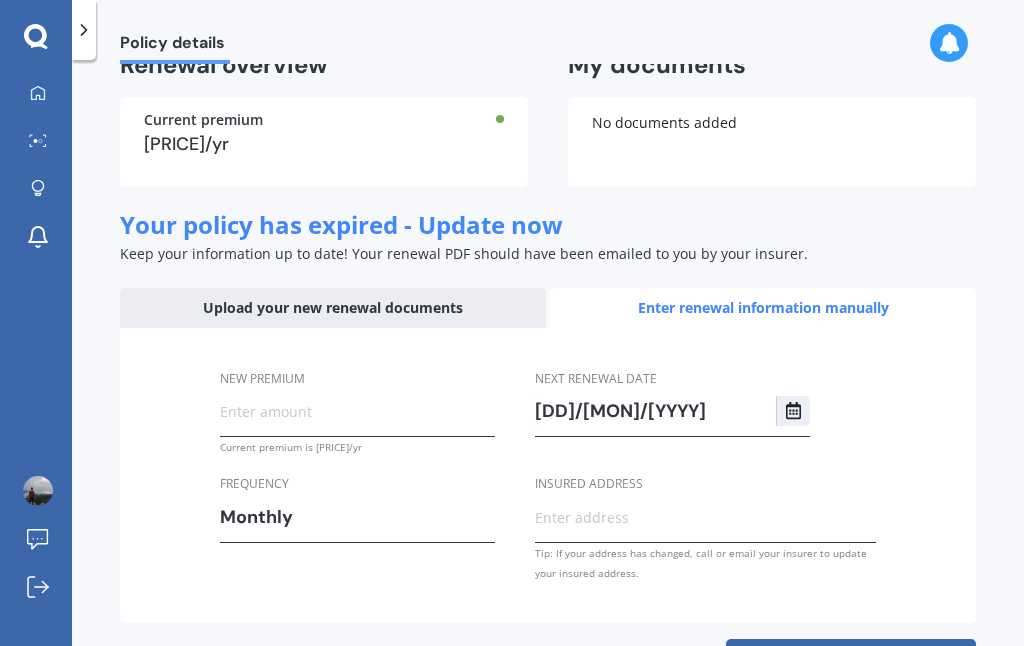 scroll, scrollTop: 169, scrollLeft: 0, axis: vertical 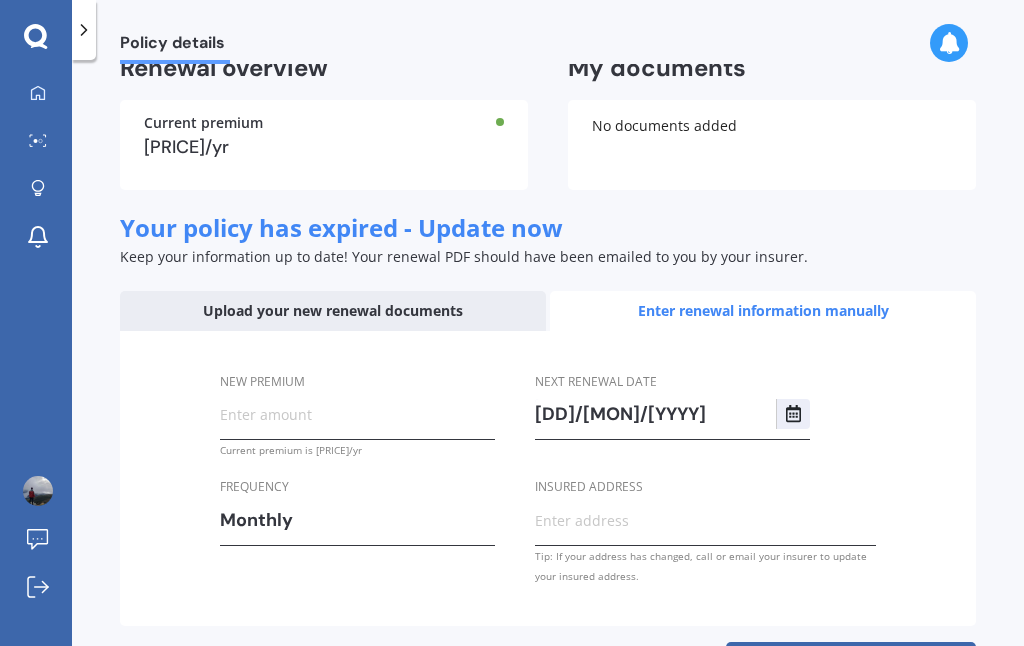 click 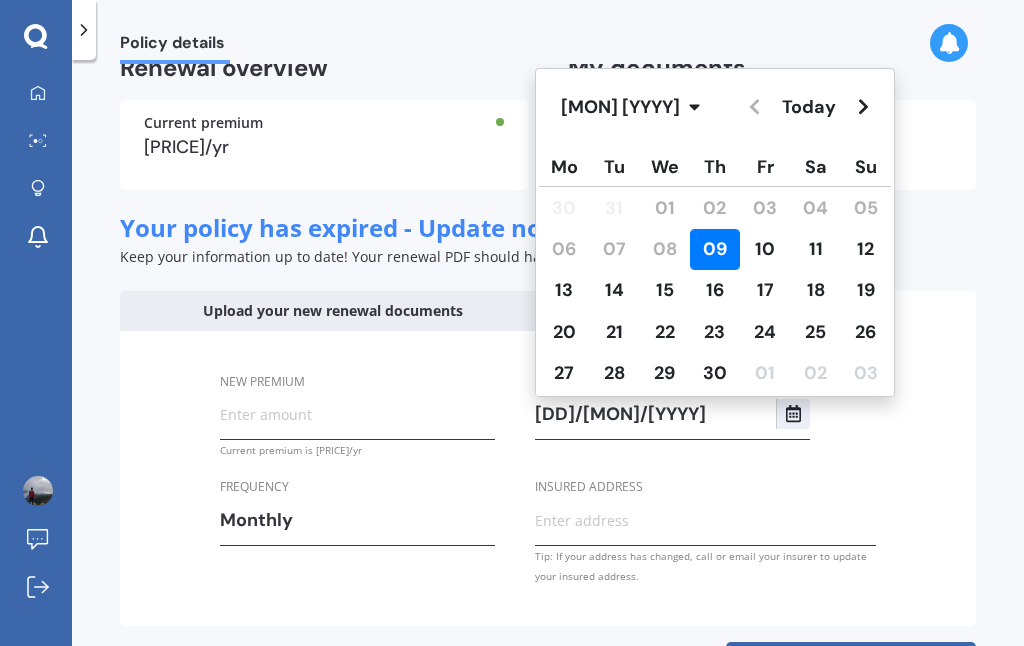 click on "Today" at bounding box center [809, 106] 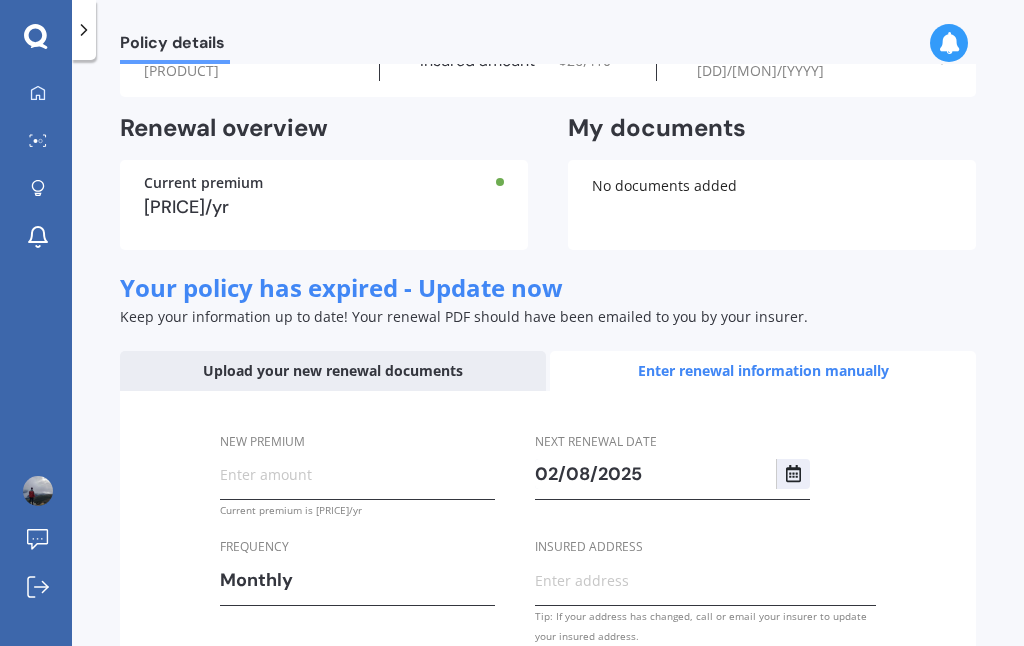 scroll, scrollTop: 119, scrollLeft: 0, axis: vertical 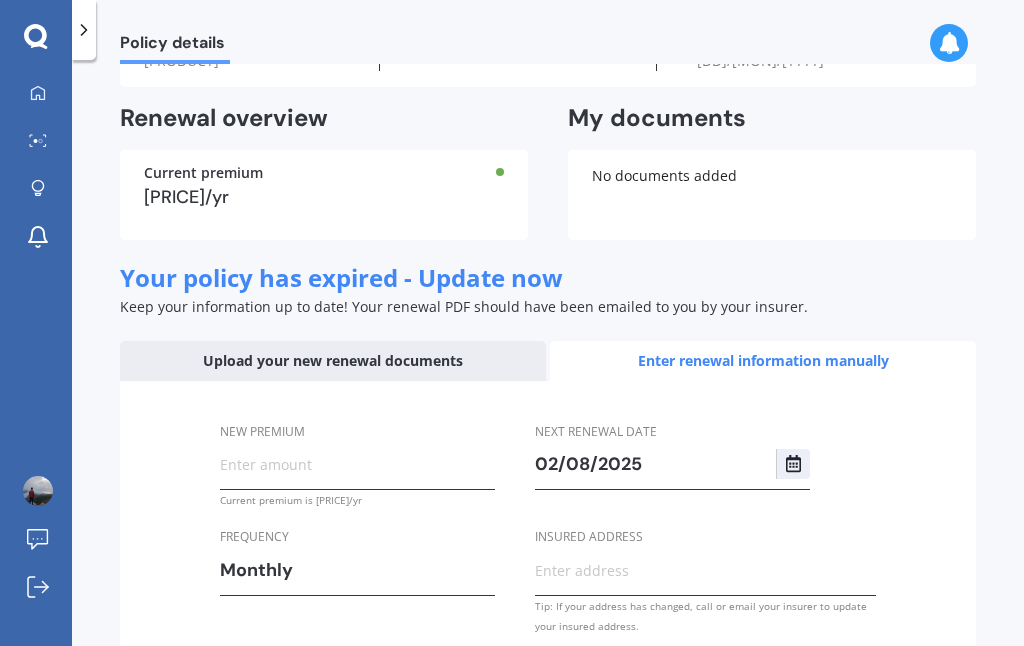 click on "New premium" at bounding box center [357, 464] 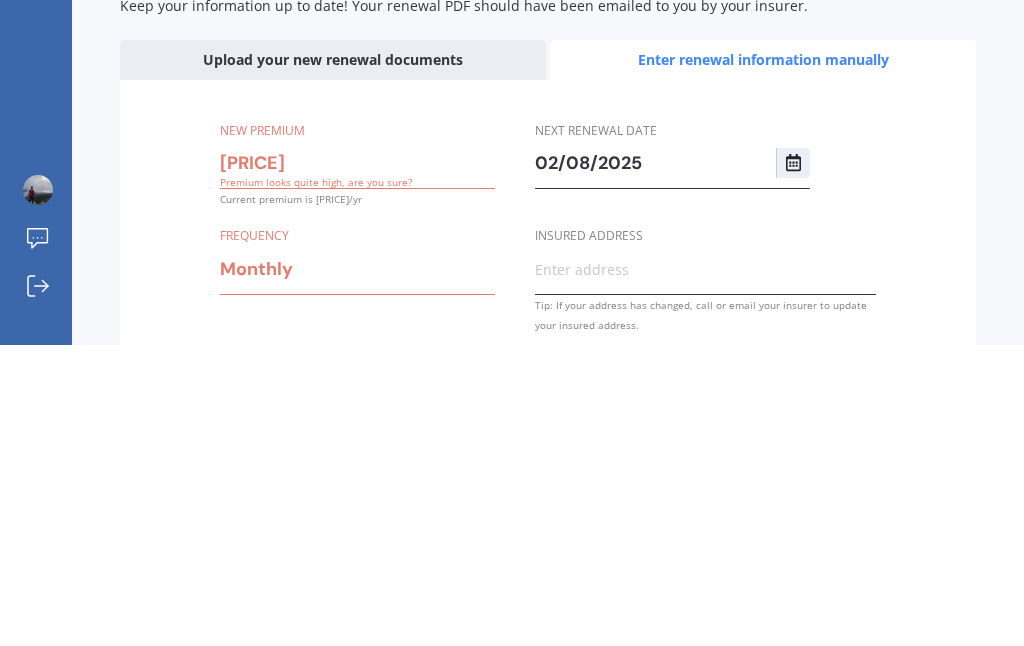 click on "[PRICE]" at bounding box center [357, 464] 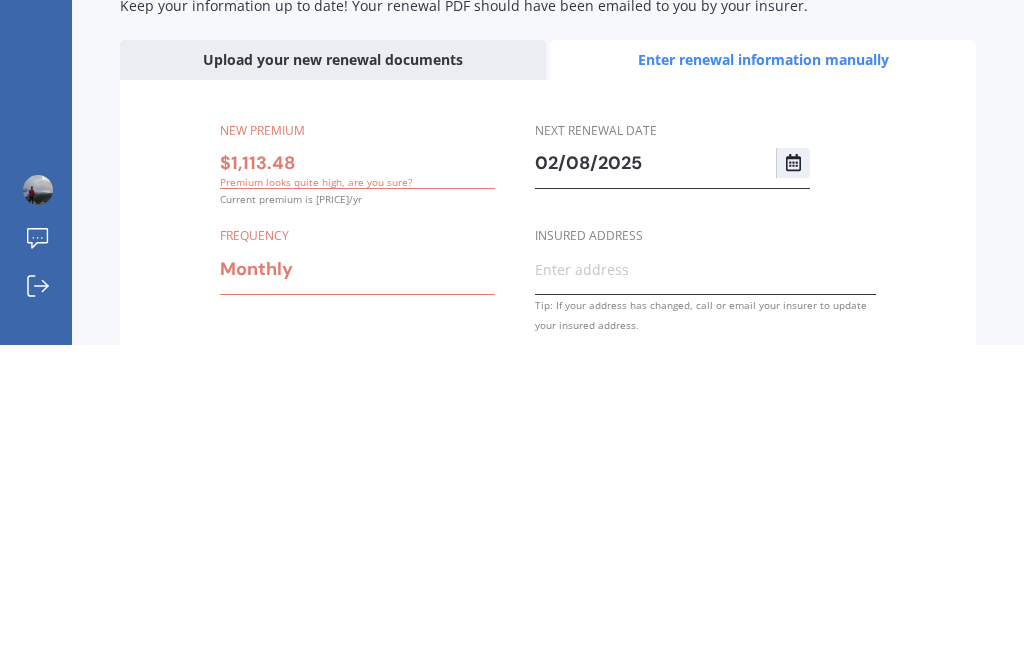 scroll, scrollTop: 0, scrollLeft: 0, axis: both 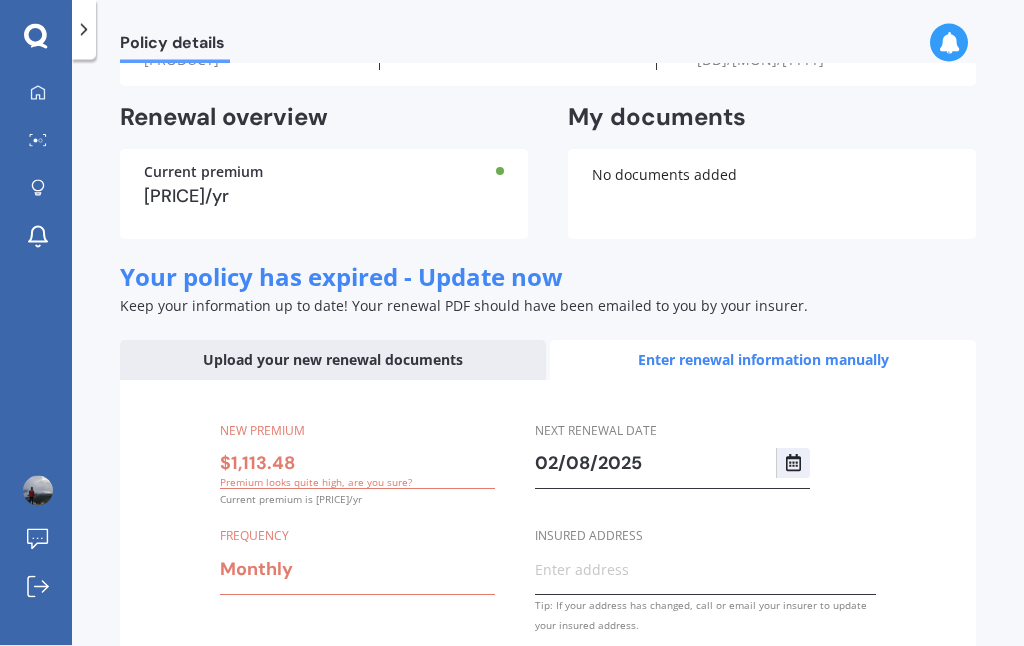 click on "Monthly" at bounding box center [344, 570] 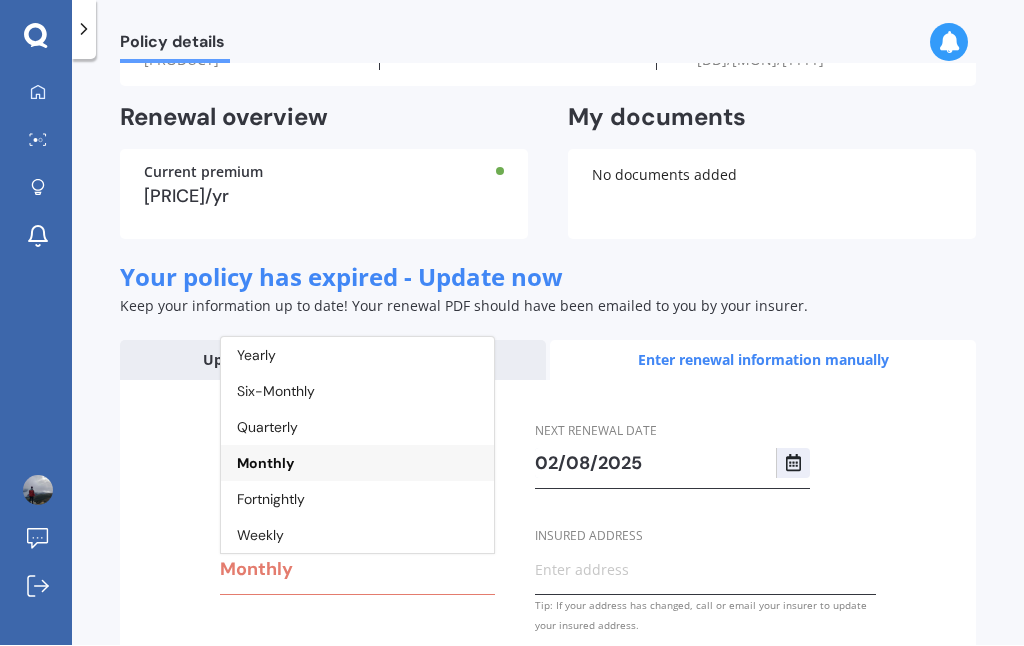 click on "Monthly" at bounding box center [265, 464] 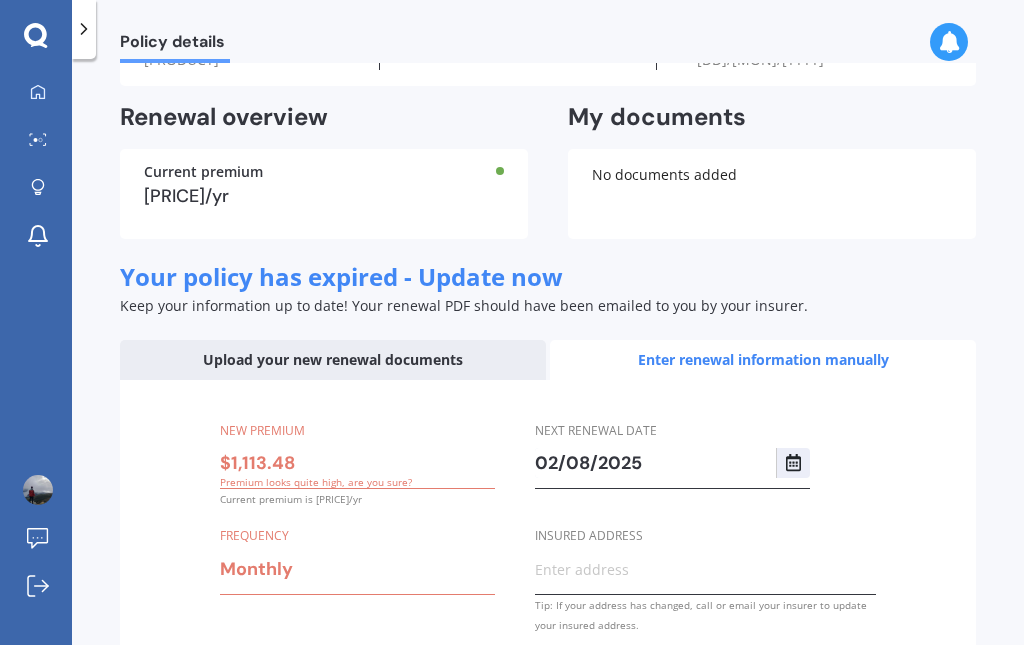 click on "$1,113.48" at bounding box center (357, 464) 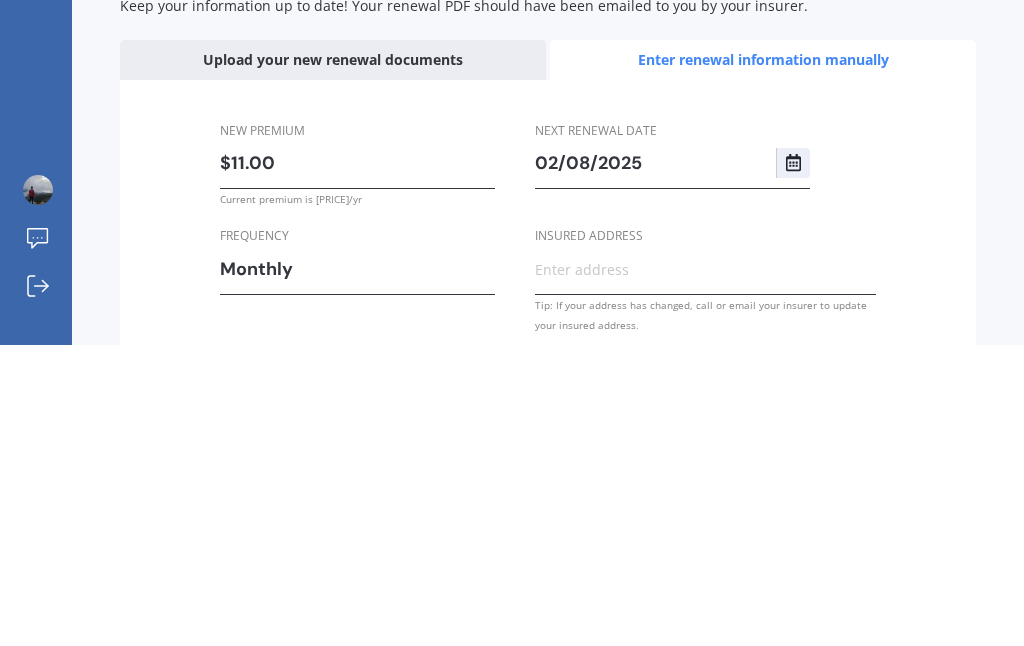 type on "$1.00" 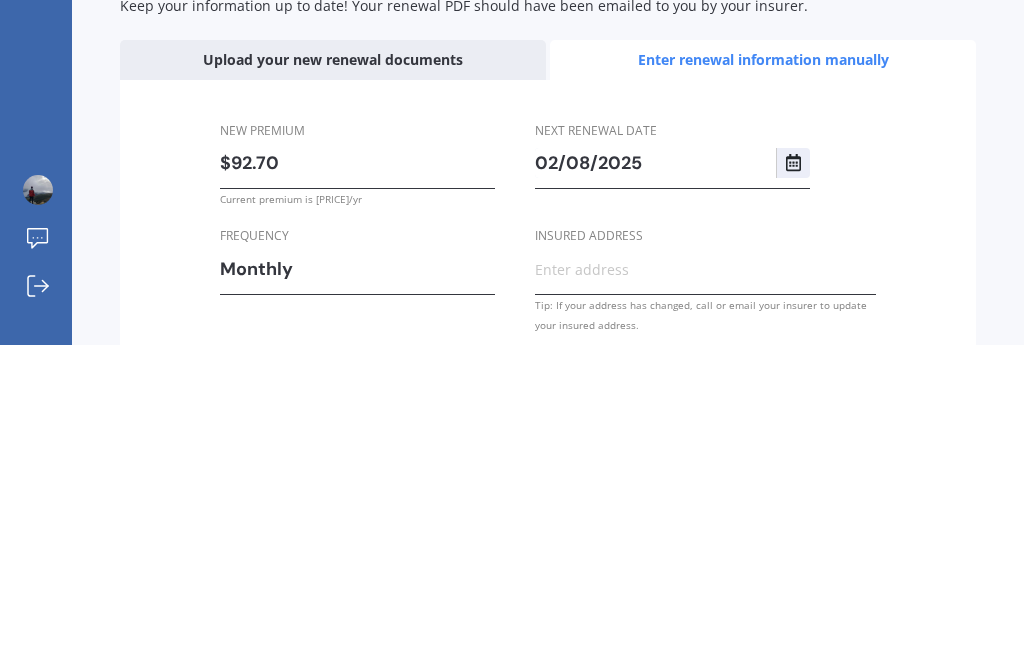 type on "$92.79" 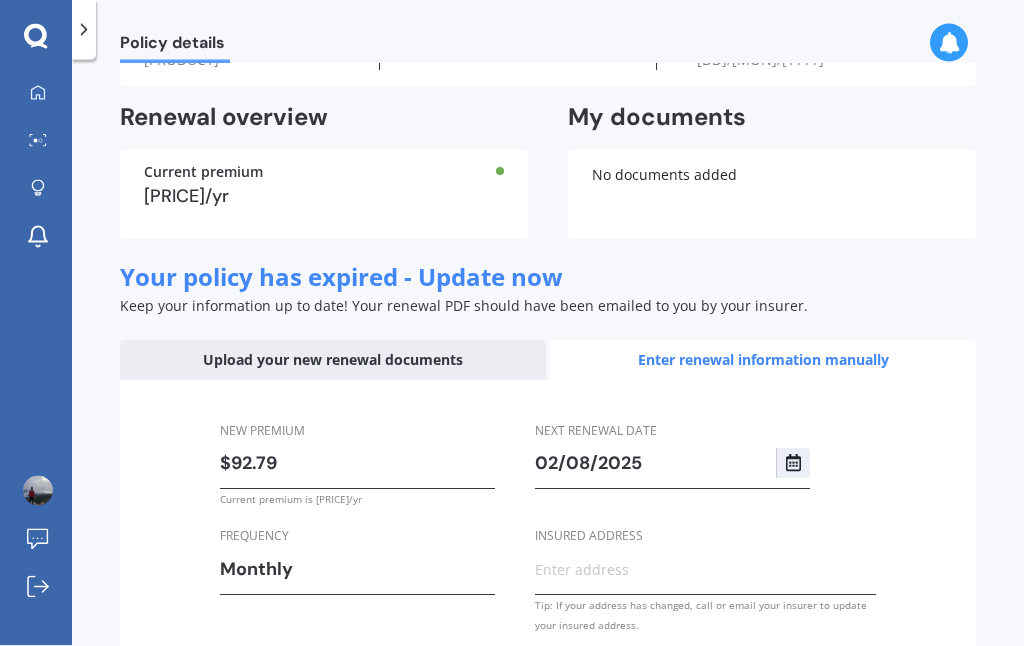 scroll, scrollTop: 0, scrollLeft: 0, axis: both 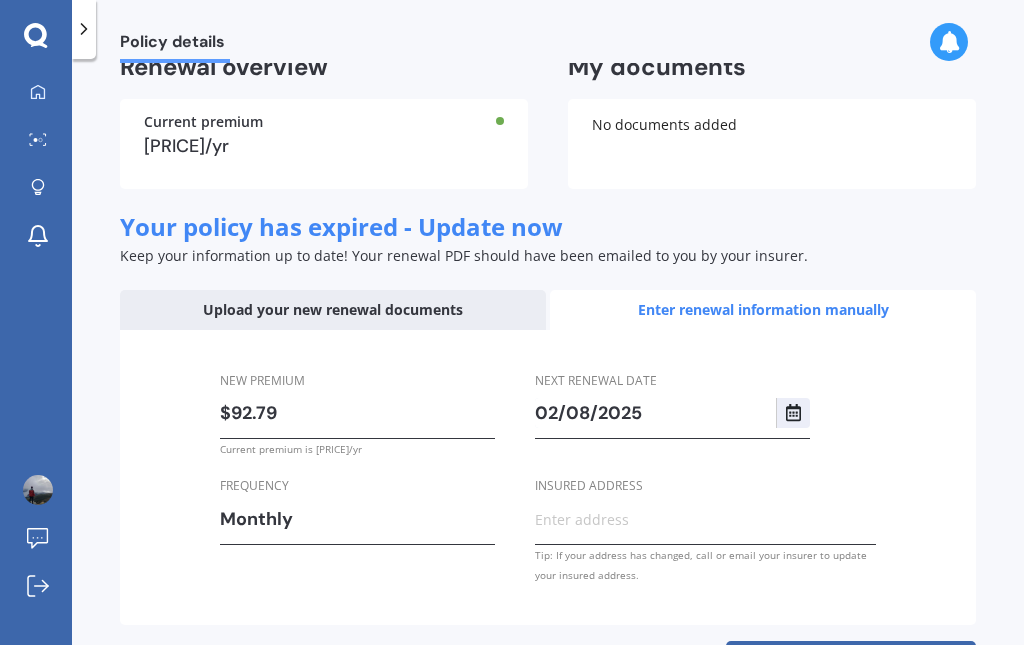 click on "Next" at bounding box center [851, 666] 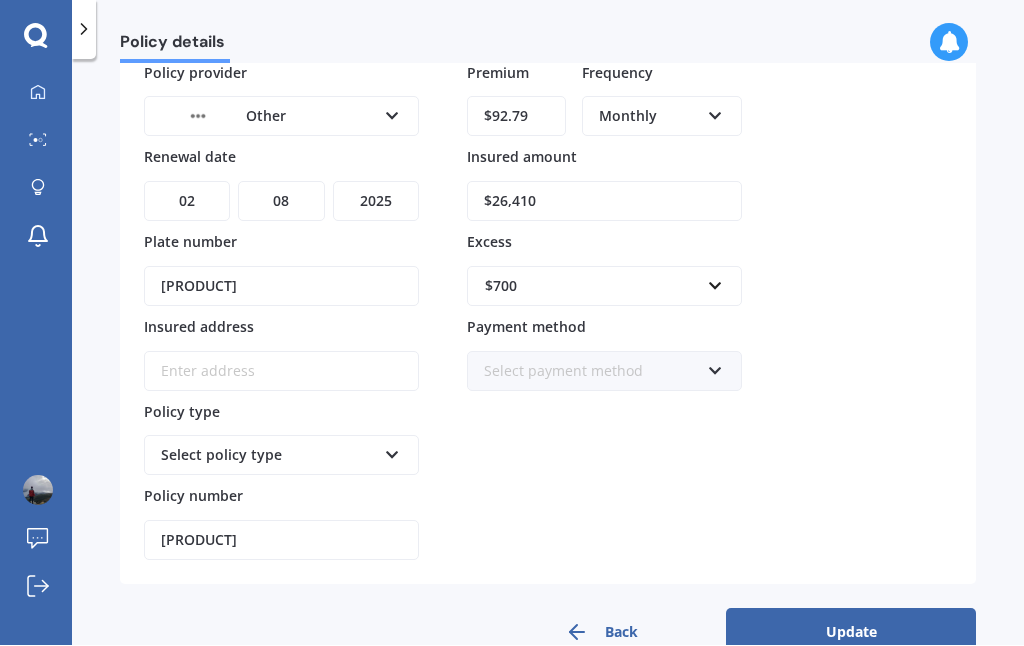 scroll, scrollTop: 135, scrollLeft: 0, axis: vertical 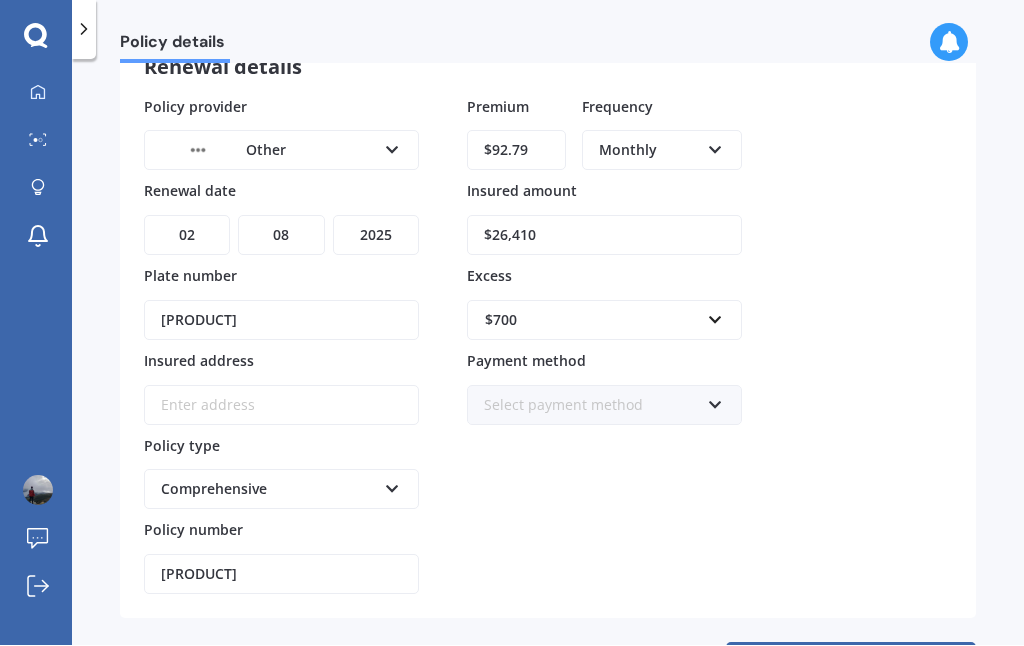 click at bounding box center [392, 147] 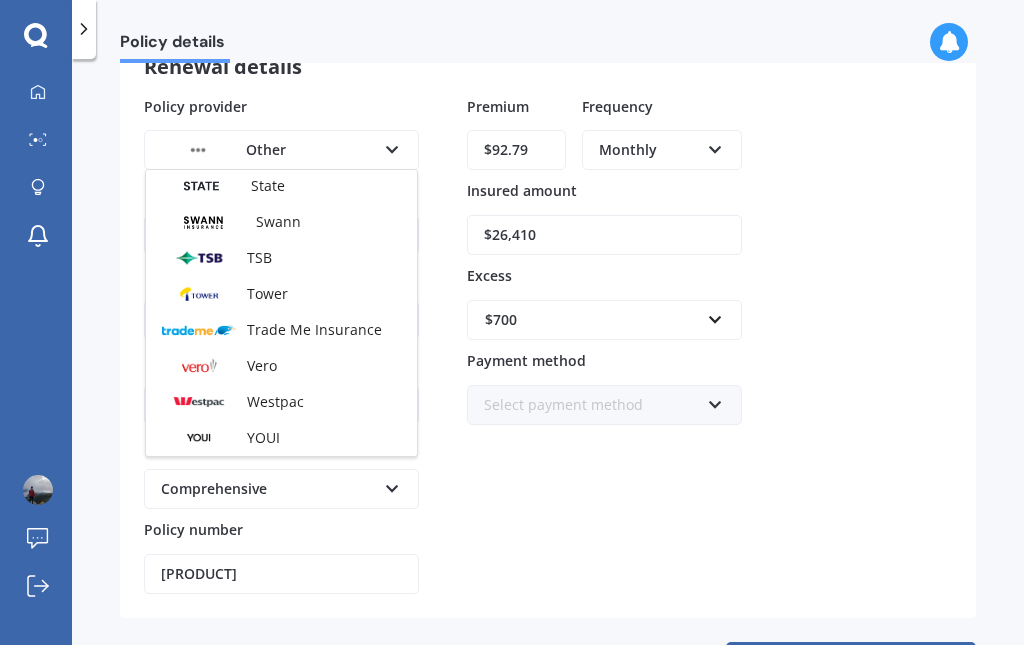 scroll, scrollTop: 866, scrollLeft: 0, axis: vertical 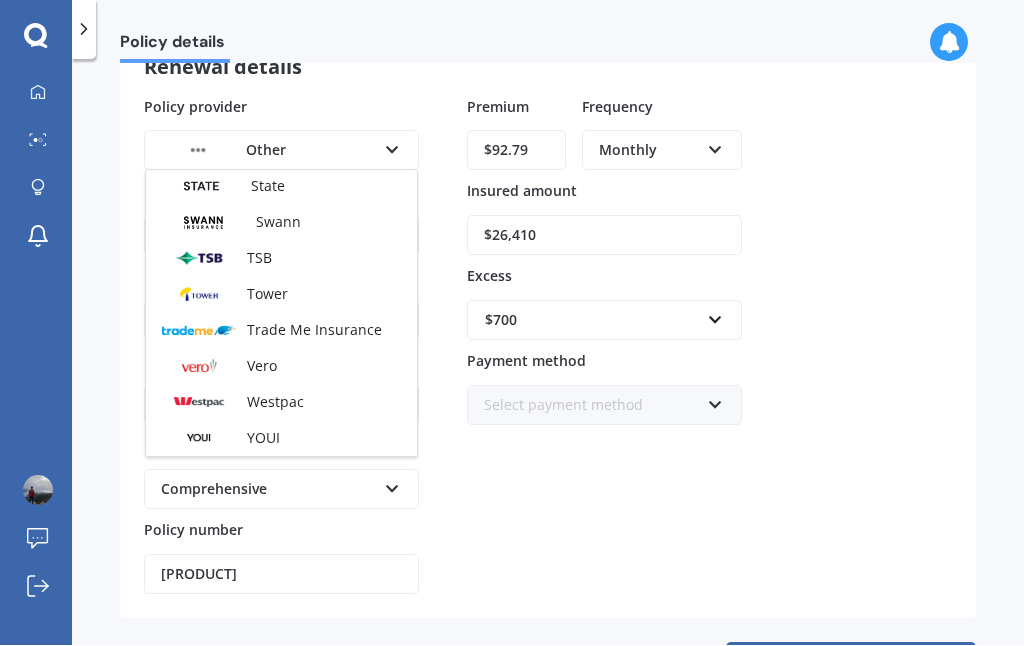 click on "Vero" at bounding box center [262, 366] 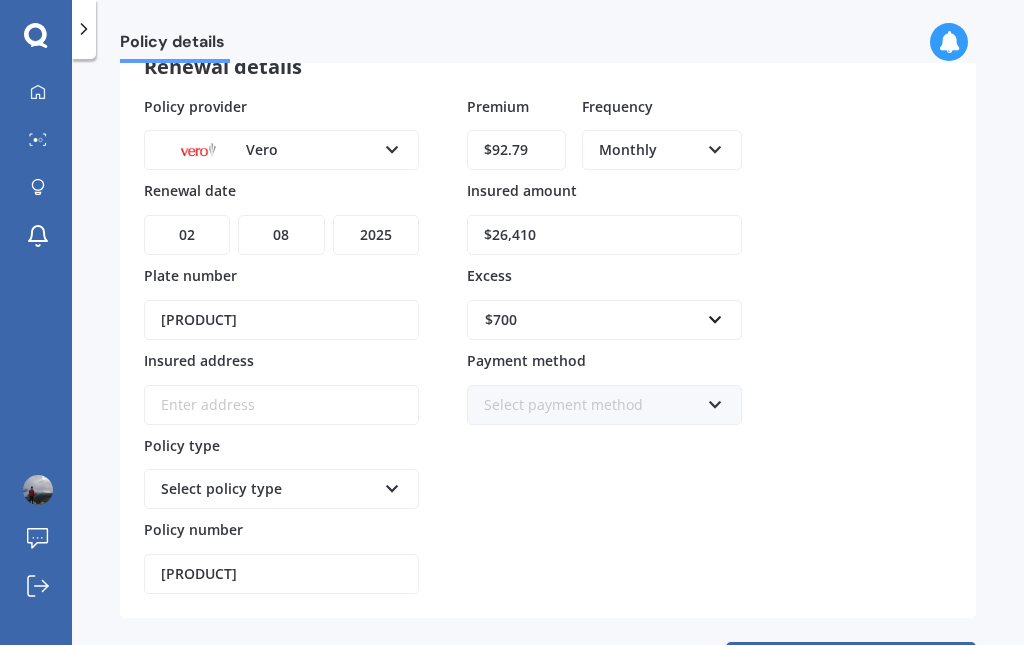 click on "Insured address" at bounding box center [281, 406] 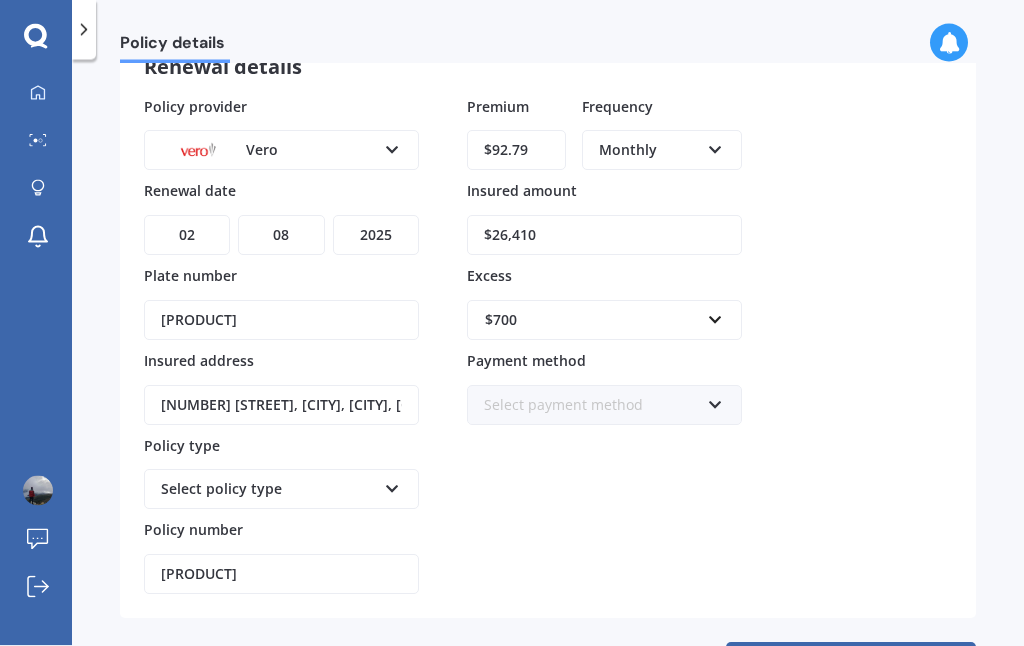 type on "[NUMBER] [STREET], [CITY], [CITY] [POSTAL_CODE]" 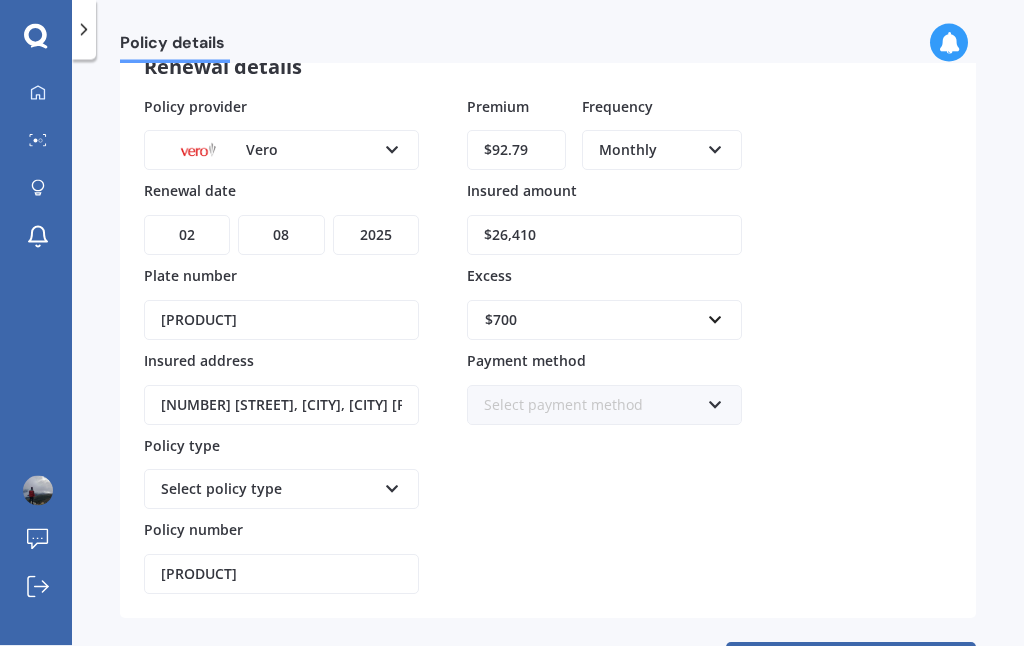 scroll, scrollTop: 0, scrollLeft: 0, axis: both 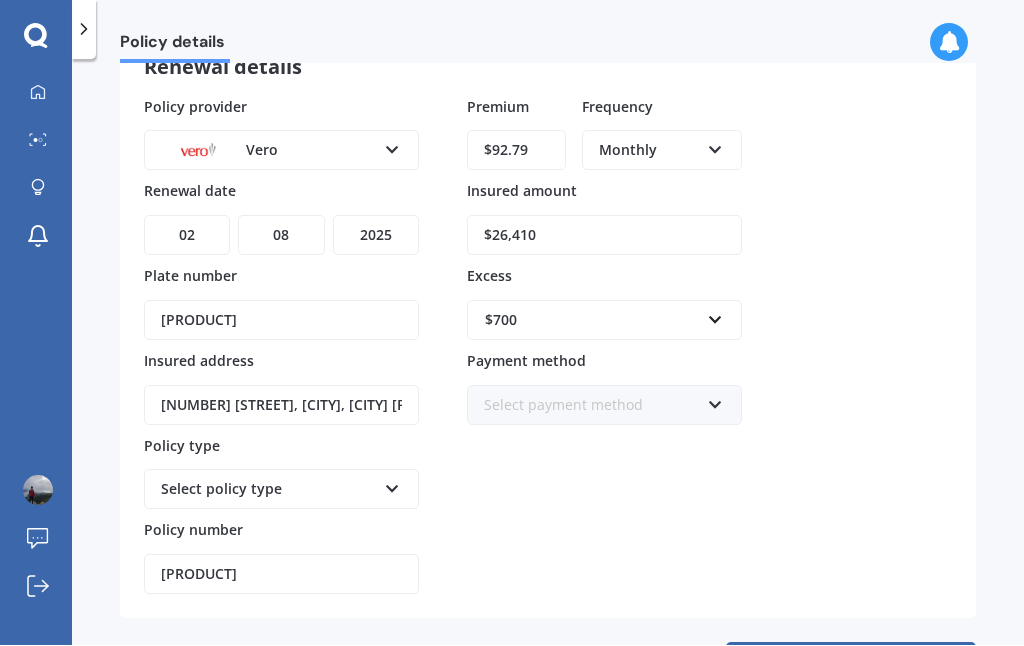 click at bounding box center (715, 402) 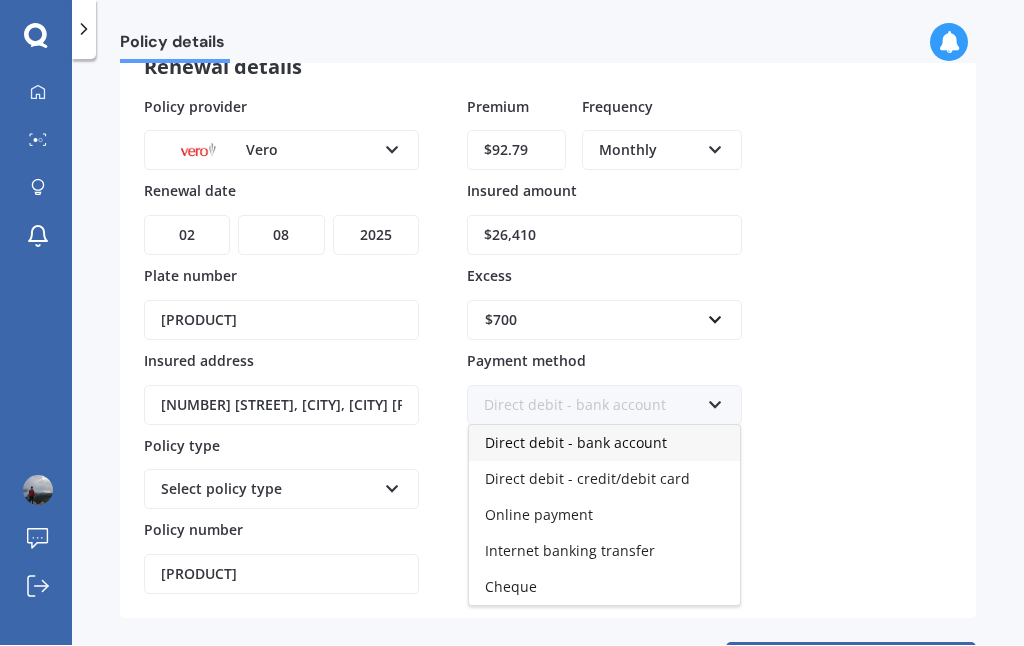 click on "Direct debit - bank account" at bounding box center [576, 443] 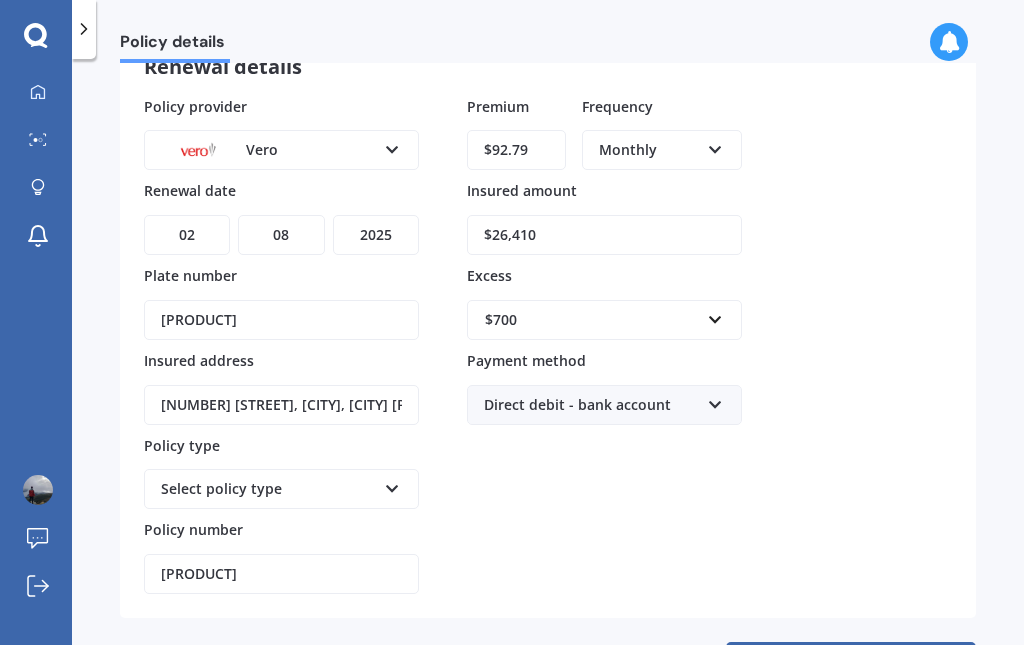 click at bounding box center (392, 486) 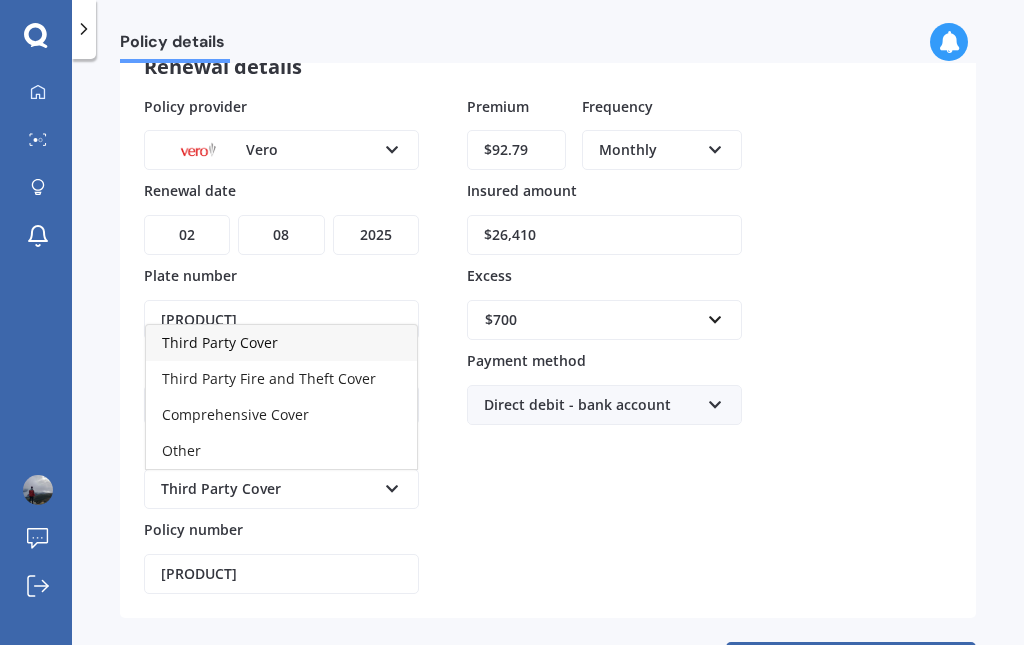 click on "Comprehensive Cover" at bounding box center (235, 415) 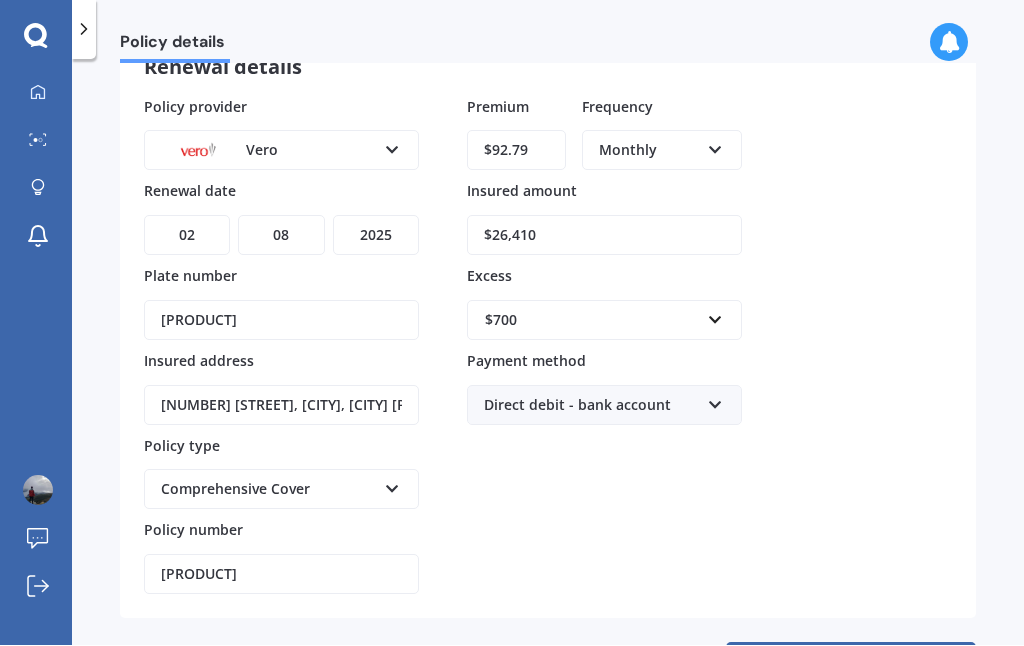 click on "Update" at bounding box center [851, 667] 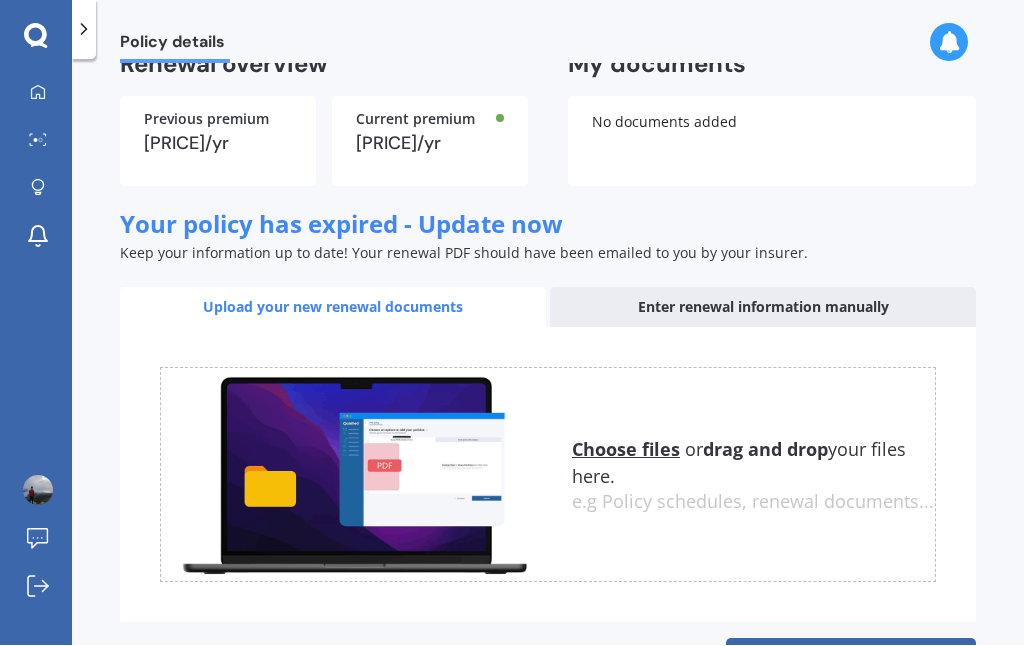 scroll, scrollTop: 171, scrollLeft: 0, axis: vertical 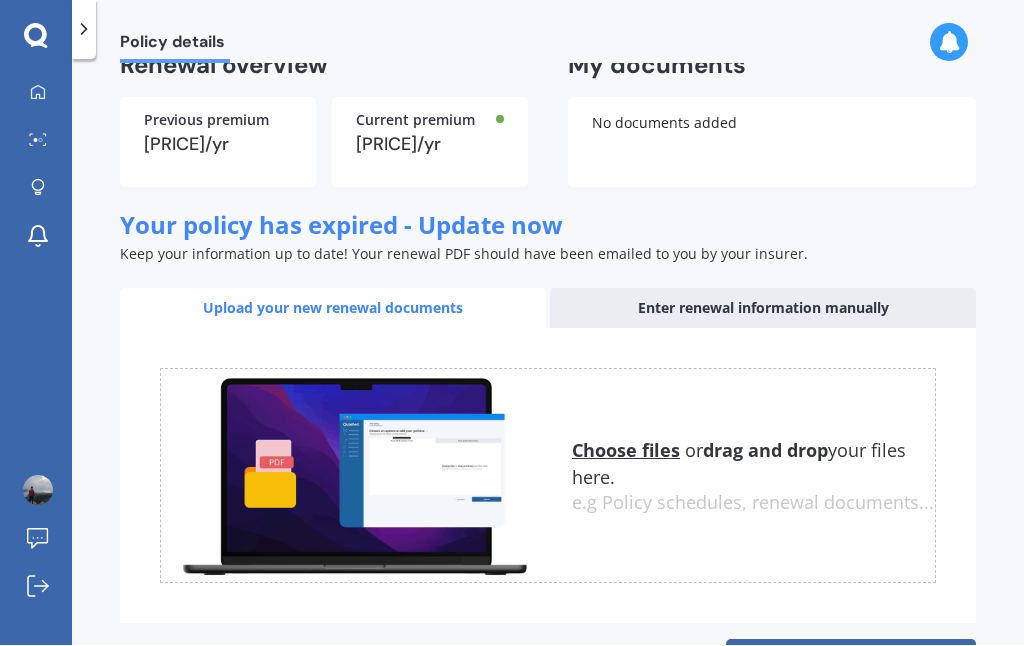 click on "Find better deals" at bounding box center (851, 664) 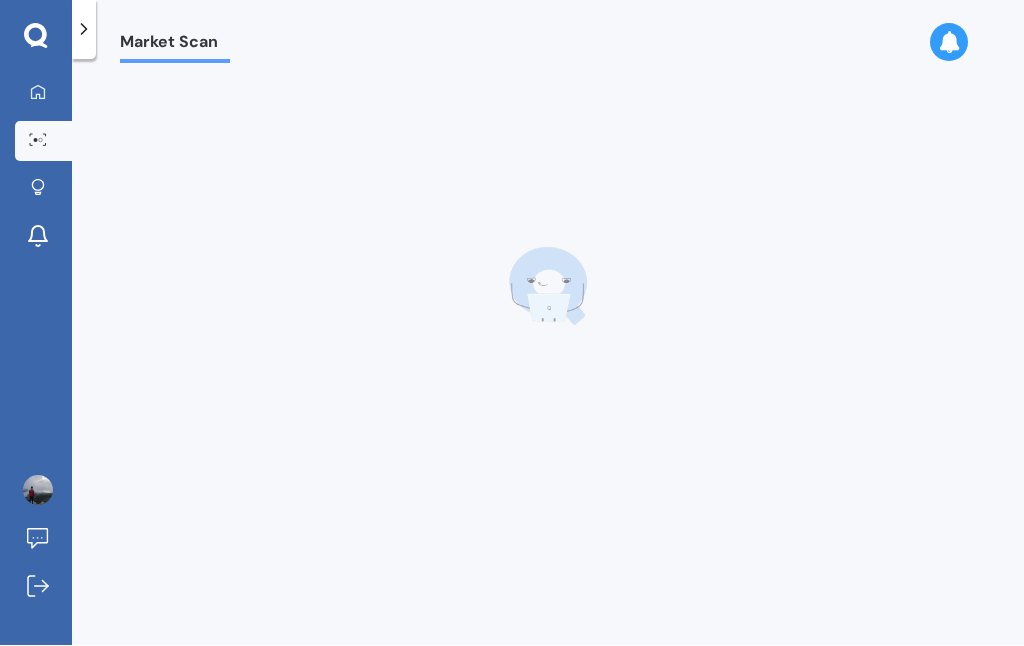 scroll, scrollTop: 0, scrollLeft: 0, axis: both 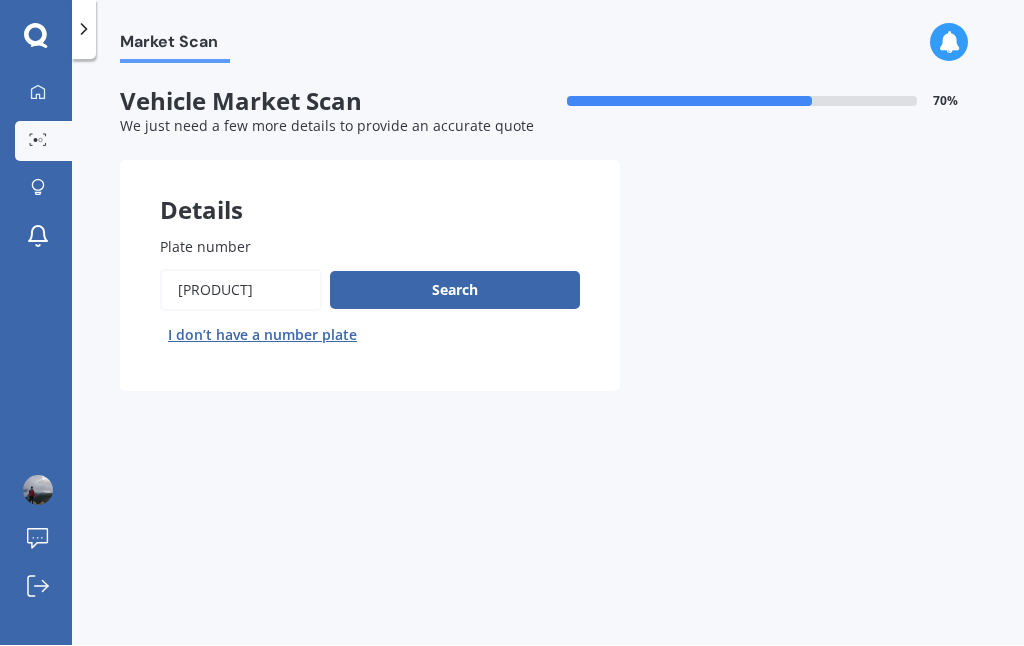 click on "Search" at bounding box center [455, 291] 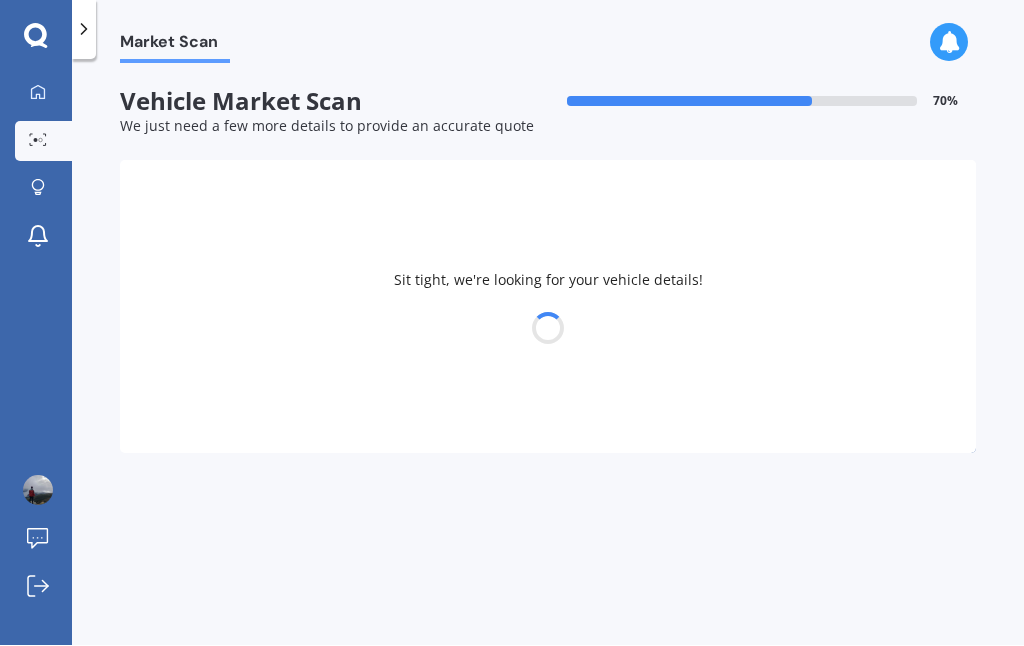 select on "TOYOTA" 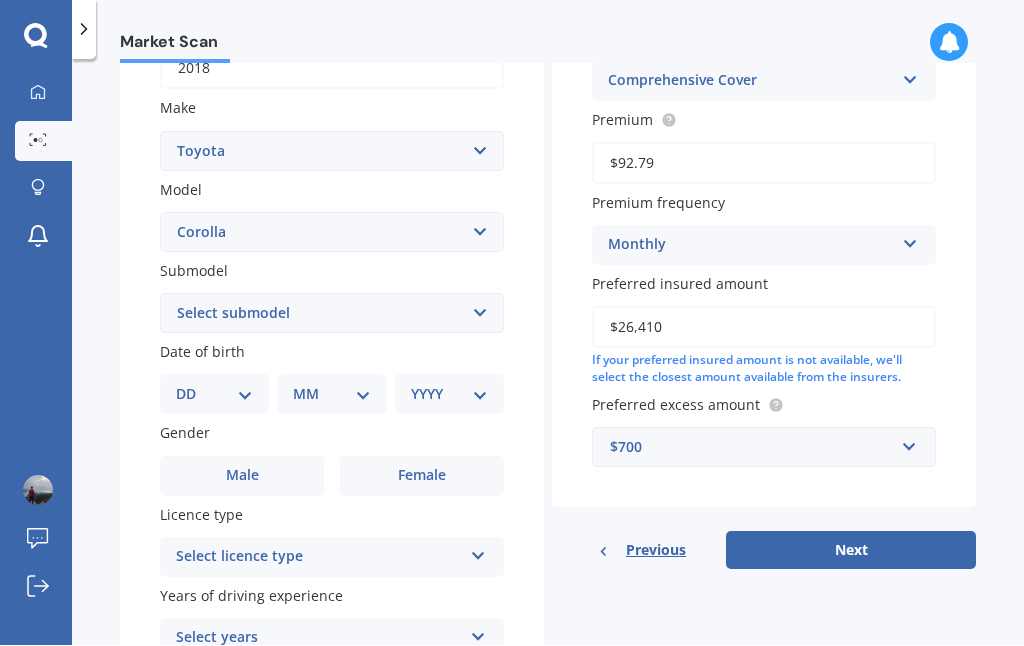 scroll, scrollTop: 349, scrollLeft: 0, axis: vertical 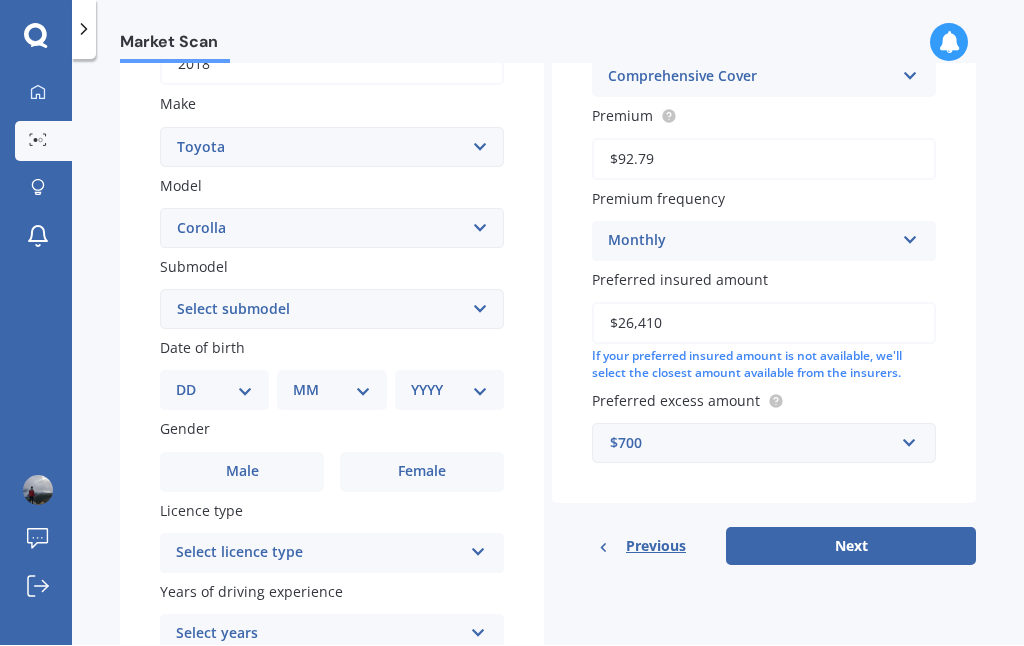 click on "$26,410" at bounding box center (764, 324) 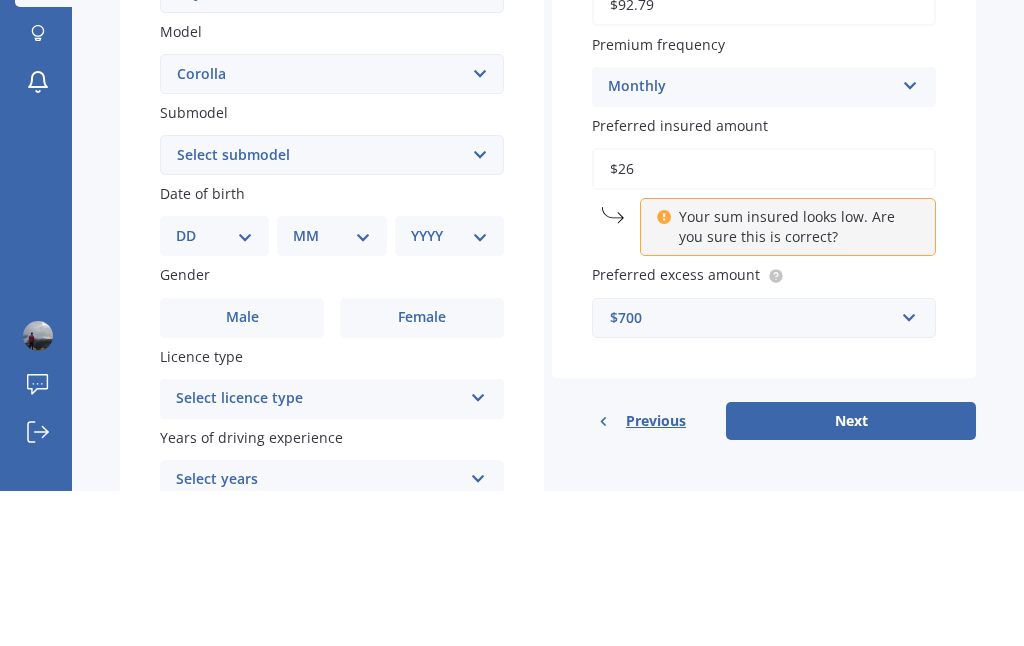 type on "$2" 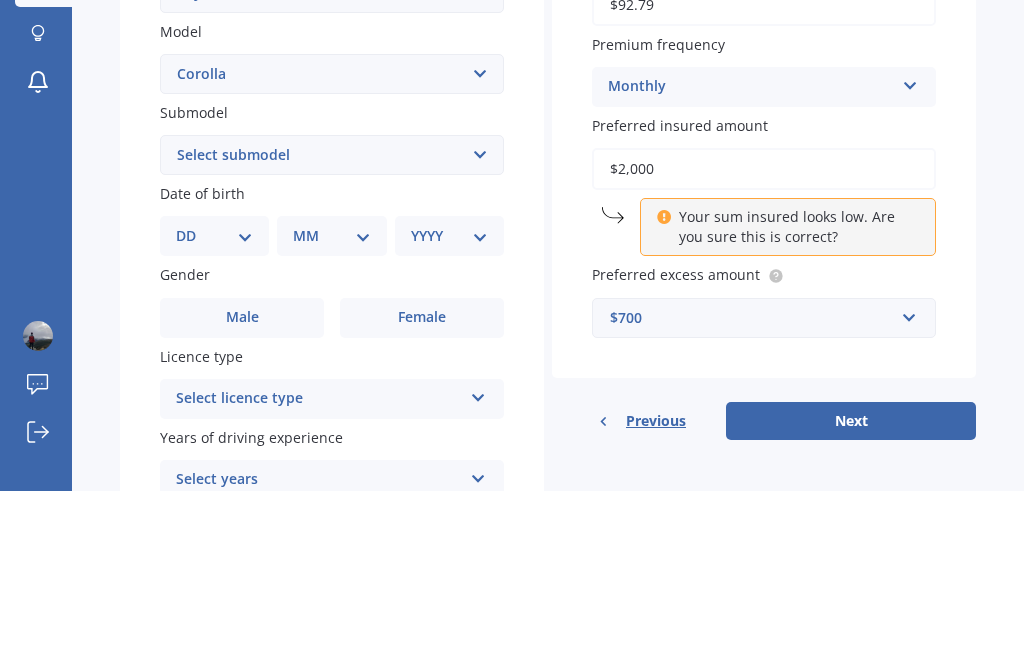 type on "$20,000" 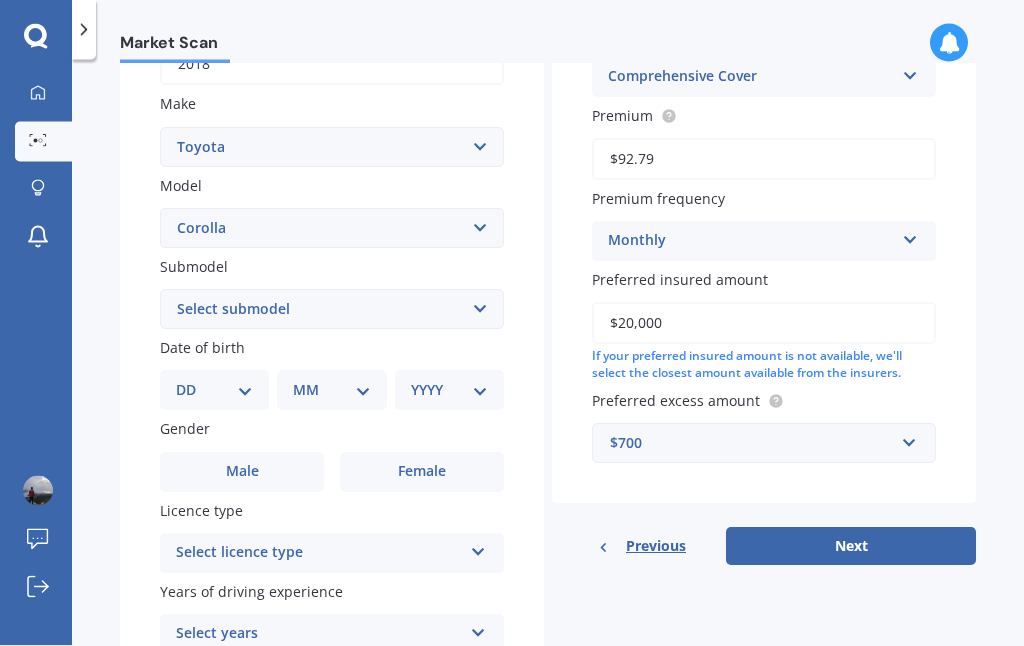 scroll, scrollTop: 0, scrollLeft: 0, axis: both 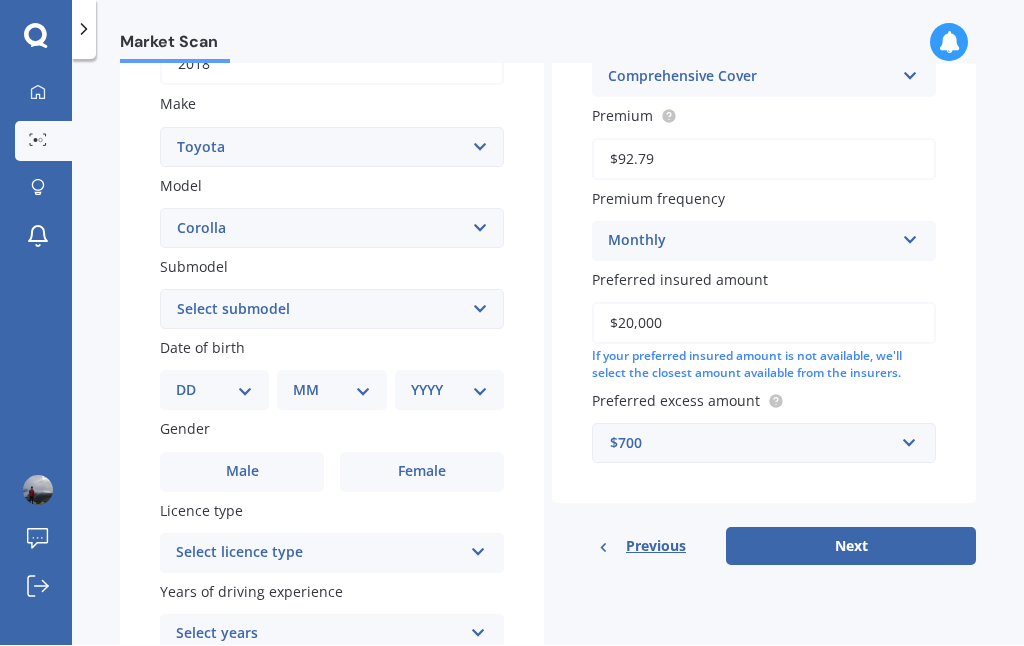 click on "Next" at bounding box center (851, 547) 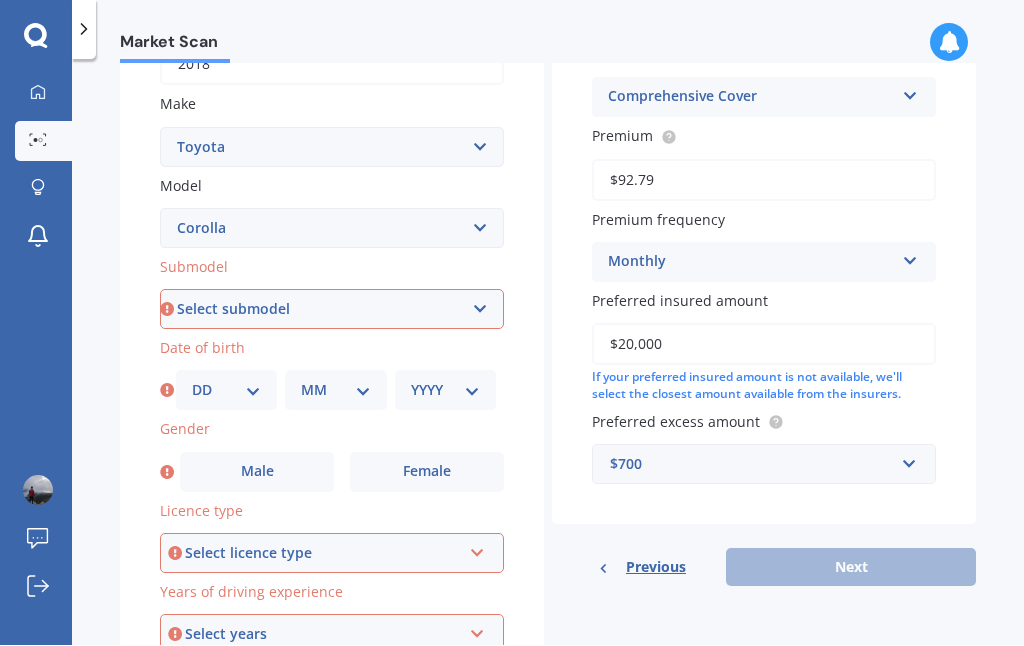 click on "Select submodel (All other) Axio Diesel Fielder 2WD Fielder 4WD FXGT GL GLX 1.8 GLX Sedan GS GTI GTI Sports GX 1.6 GX 1.8 GX CVT Hatch GX Sedan GX Wagon auto GX Wagon manual Hatch Hybrid Hybrid Levin 1.6 Levin SX Hatch Levin ZR Hatch Runx SE 1.5 Sportivo Non Turbo 1.8 Litre Sportivo Turbo 1.8 Litre Sprinter Sprinter GT Touring 4WD wagon Touring S/W Touring Wagon Hybrid TS 1.8 Van XL ZR Sedan" at bounding box center [332, 310] 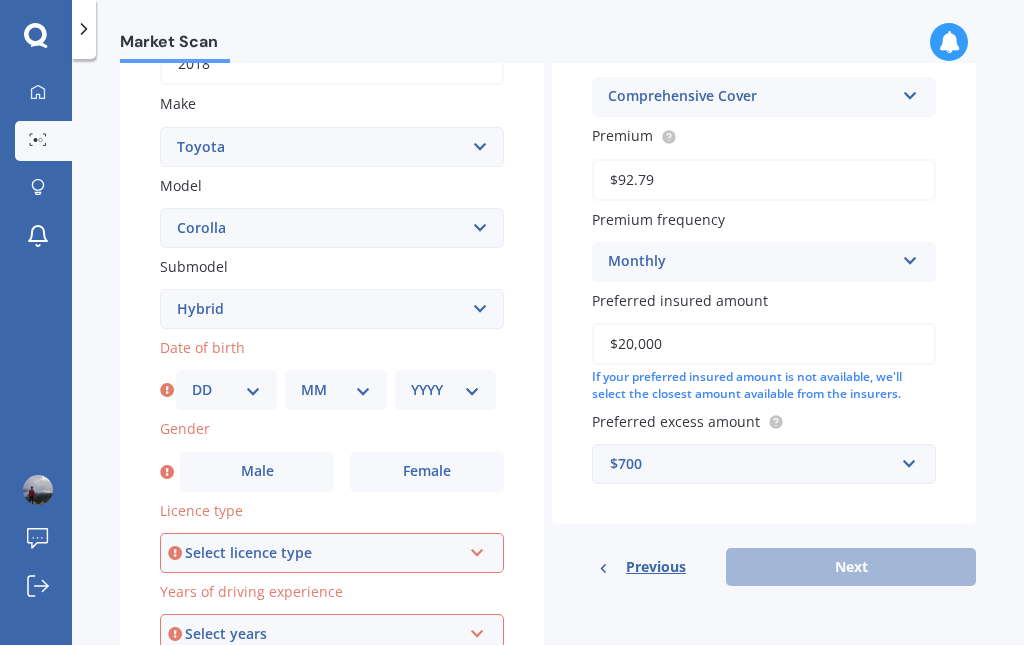 click on "DD 01 02 03 04 05 06 07 08 09 10 11 12 13 14 15 16 17 18 19 20 21 22 23 24 25 26 27 28 29 30 31" at bounding box center [226, 391] 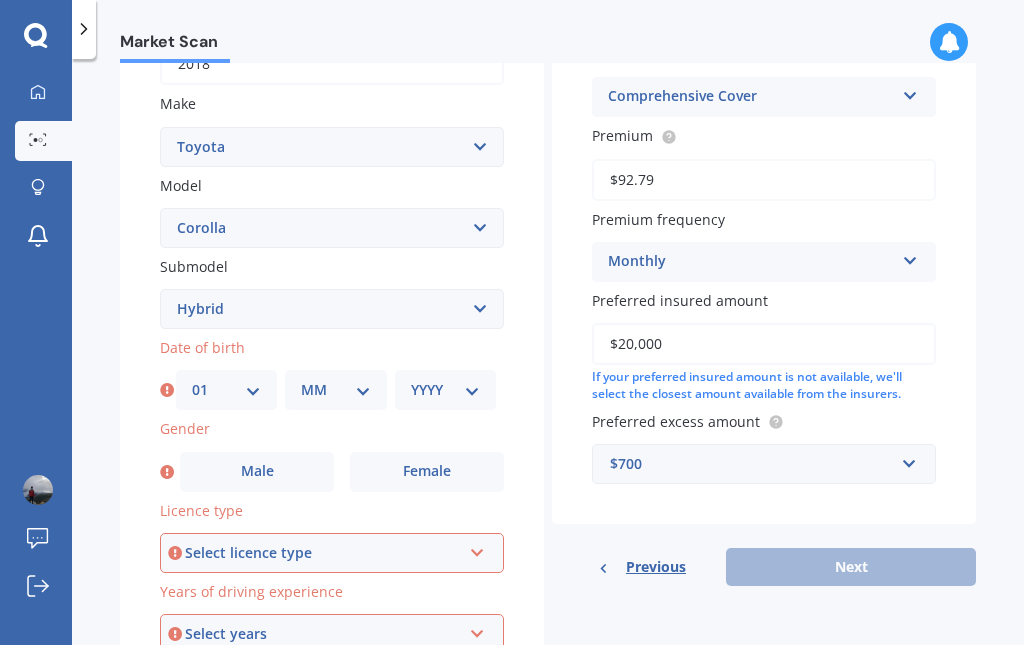 click on "MM 01 02 03 04 05 06 07 08 09 10 11 12" at bounding box center [335, 391] 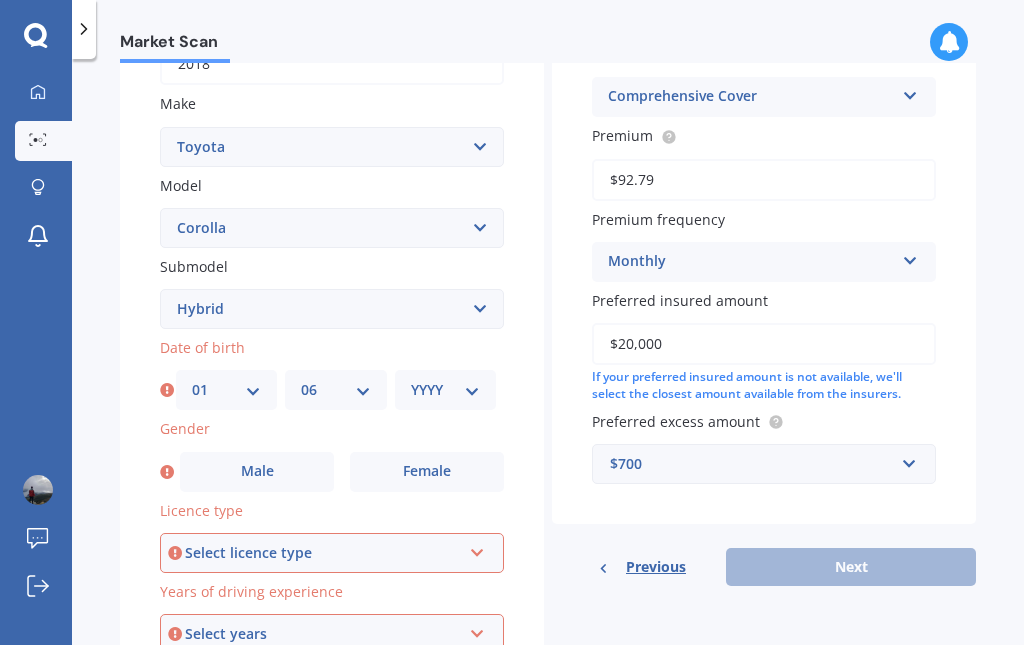 click on "YYYY 2025 2024 2023 2022 2021 2020 2019 2018 2017 2016 2015 2014 2013 2012 2011 2010 2009 2008 2007 2006 2005 2004 2003 2002 2001 2000 1999 1998 1997 1996 1995 1994 1993 1992 1991 1990 1989 1988 1987 1986 1985 1984 1983 1982 1981 1980 1979 1978 1977 1976 1975 1974 1973 1972 1971 1970 1969 1968 1967 1966 1965 1964 1963 1962 1961 1960 1959 1958 1957 1956 1955 1954 1953 1952 1951 1950 1949 1948 1947 1946 1945 1944 1943 1942 1941 1940 1939 1938 1937 1936 1935 1934 1933 1932 1931 1930 1929 1928 1927 1926" at bounding box center [445, 391] 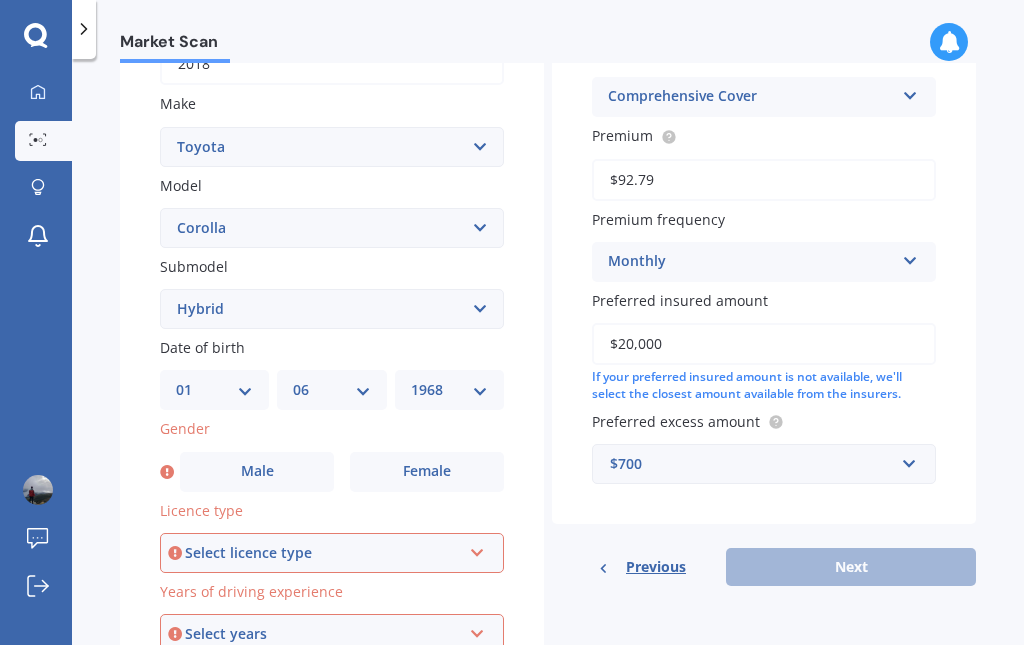 click at bounding box center [477, 550] 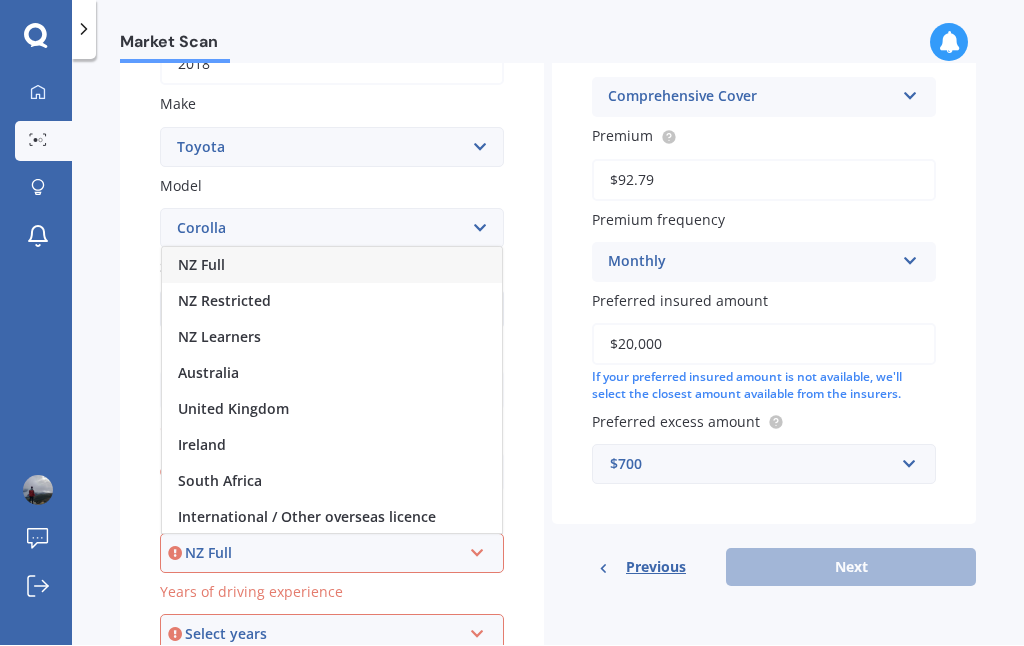 click on "NZ Full" at bounding box center (332, 266) 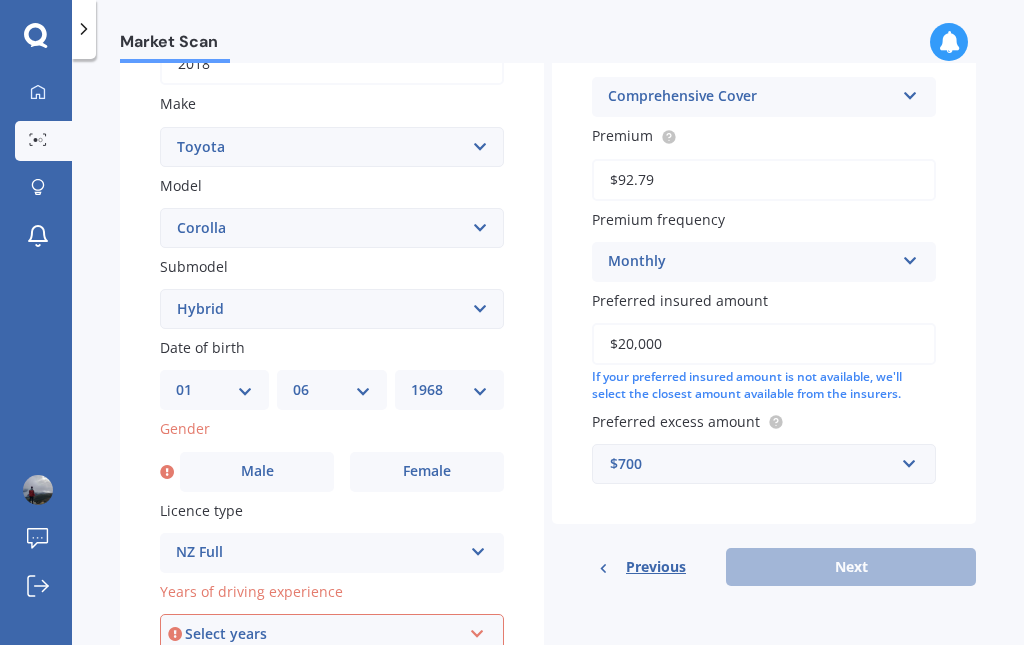 click at bounding box center (477, 631) 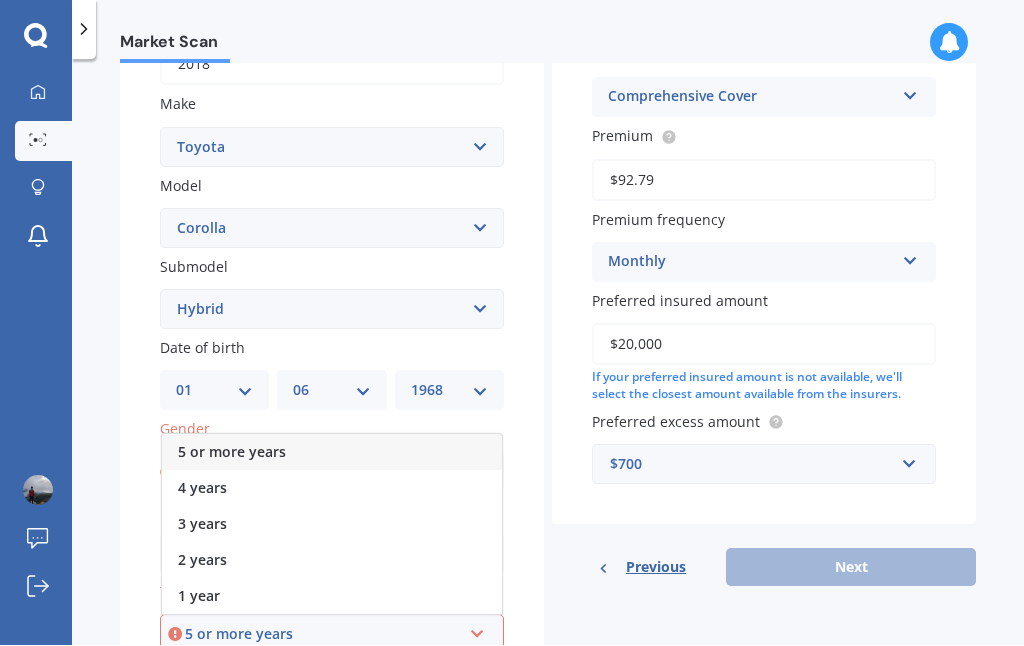 click on "5 or more years" at bounding box center [232, 452] 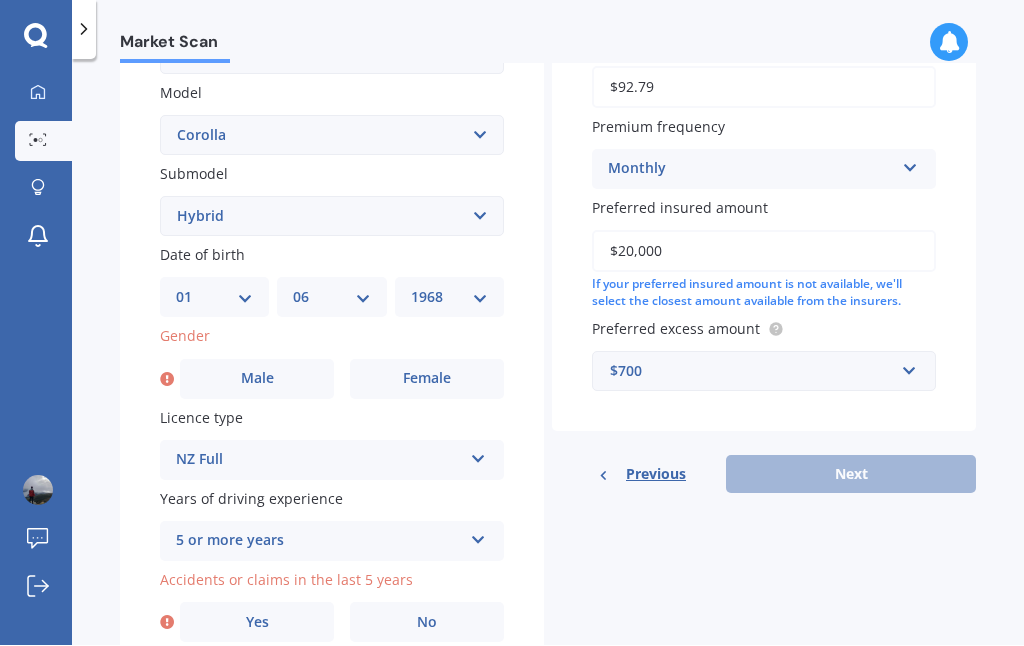 scroll, scrollTop: 441, scrollLeft: 0, axis: vertical 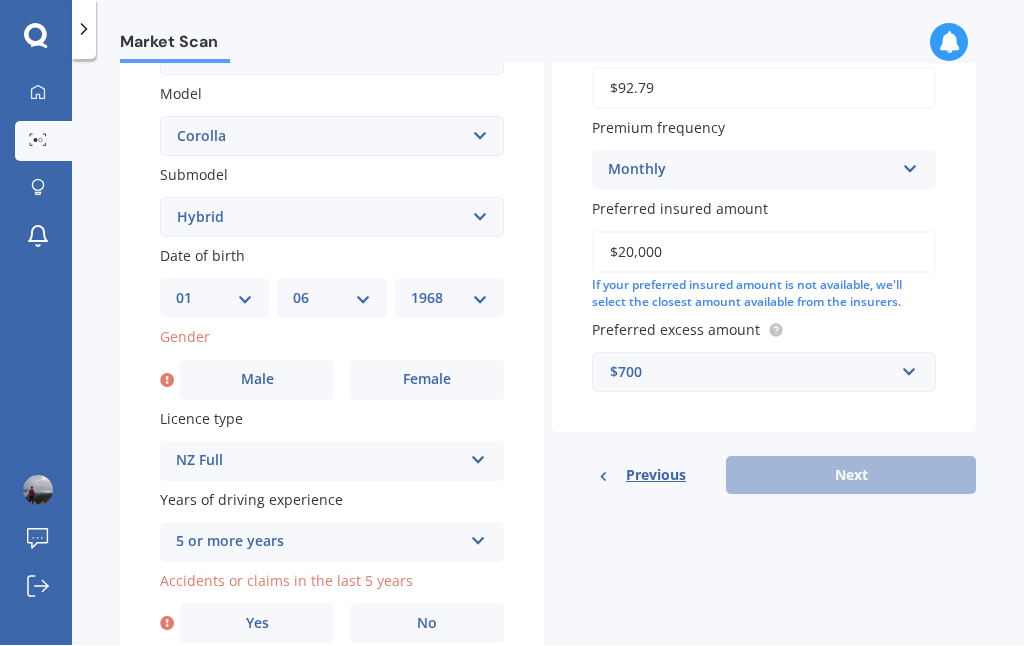click on "No" at bounding box center (427, 624) 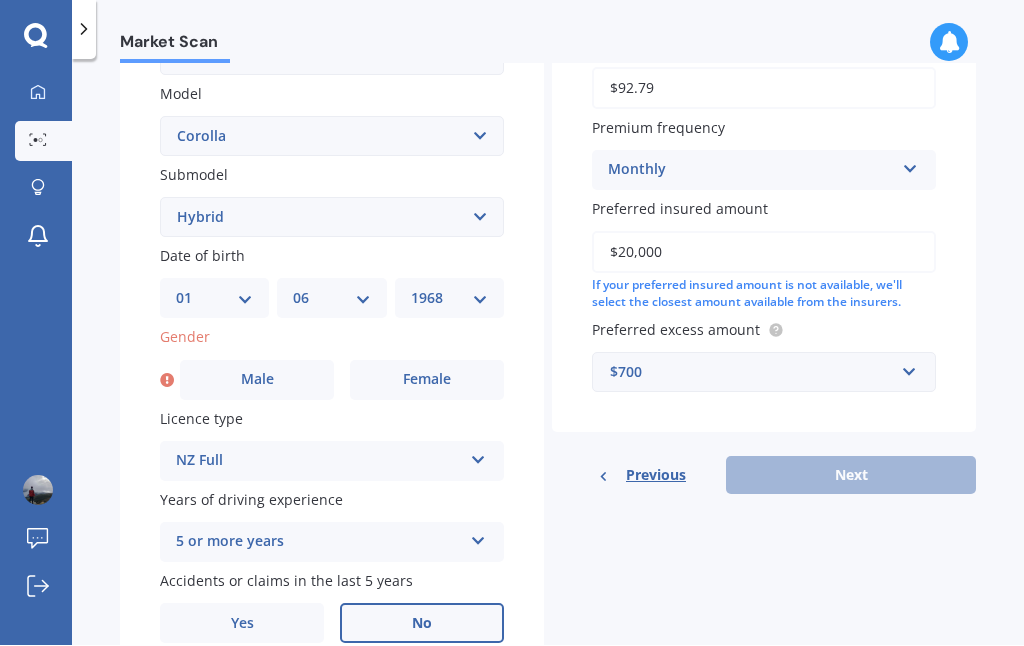 click on "Male" at bounding box center (257, 380) 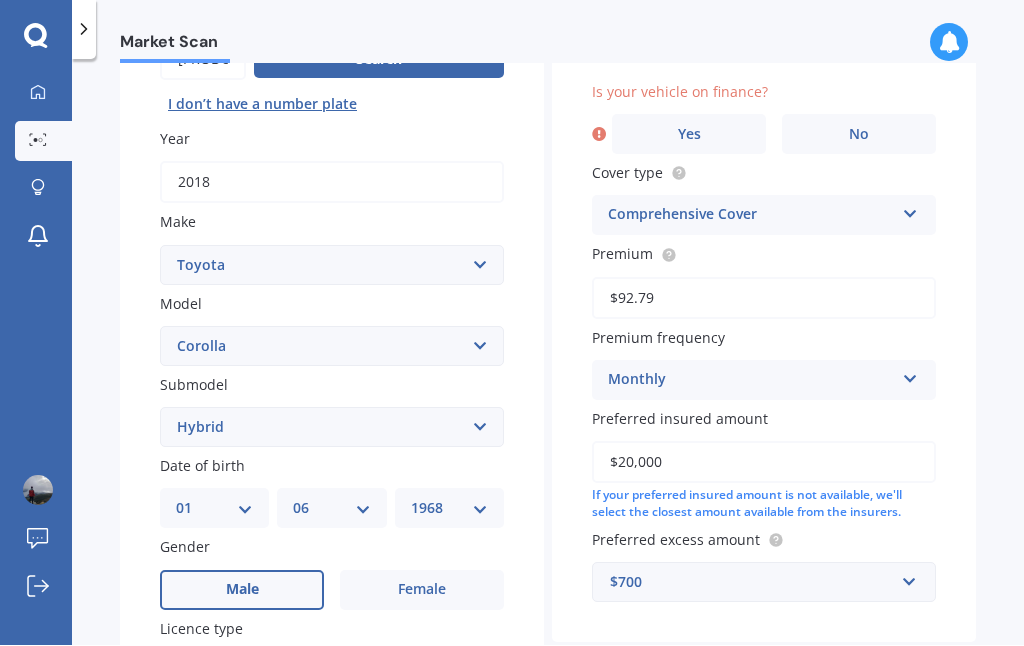 scroll, scrollTop: 135, scrollLeft: 0, axis: vertical 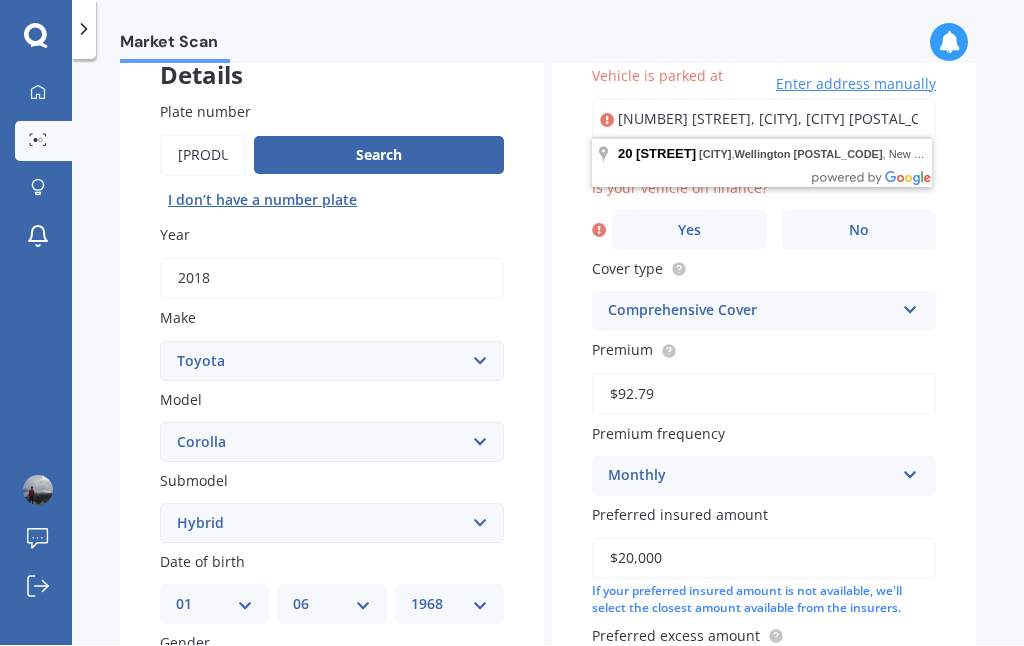 type on "[NUMBER] [STREET], [CITY], [CITY] [POSTAL_CODE]" 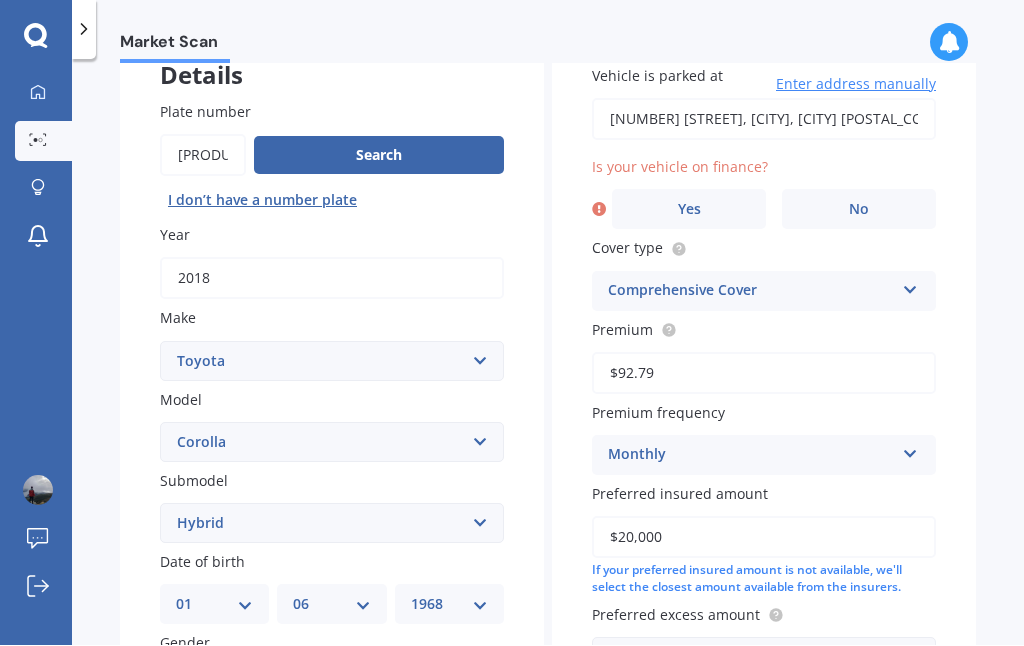 click on "Yes" at bounding box center (689, 210) 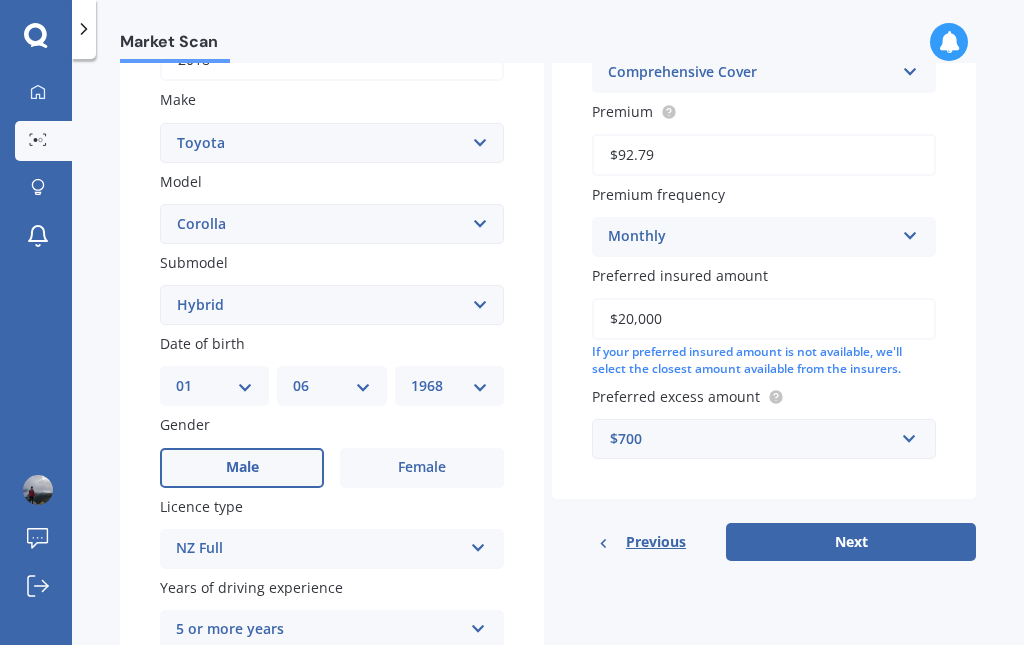 scroll, scrollTop: 355, scrollLeft: 0, axis: vertical 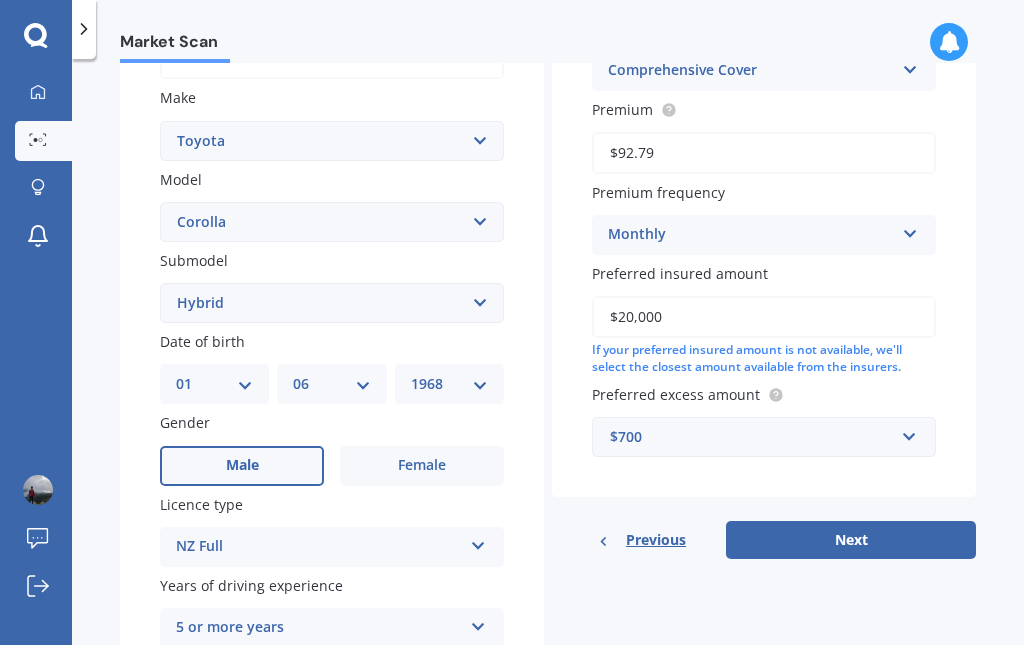 click on "Next" at bounding box center (851, 541) 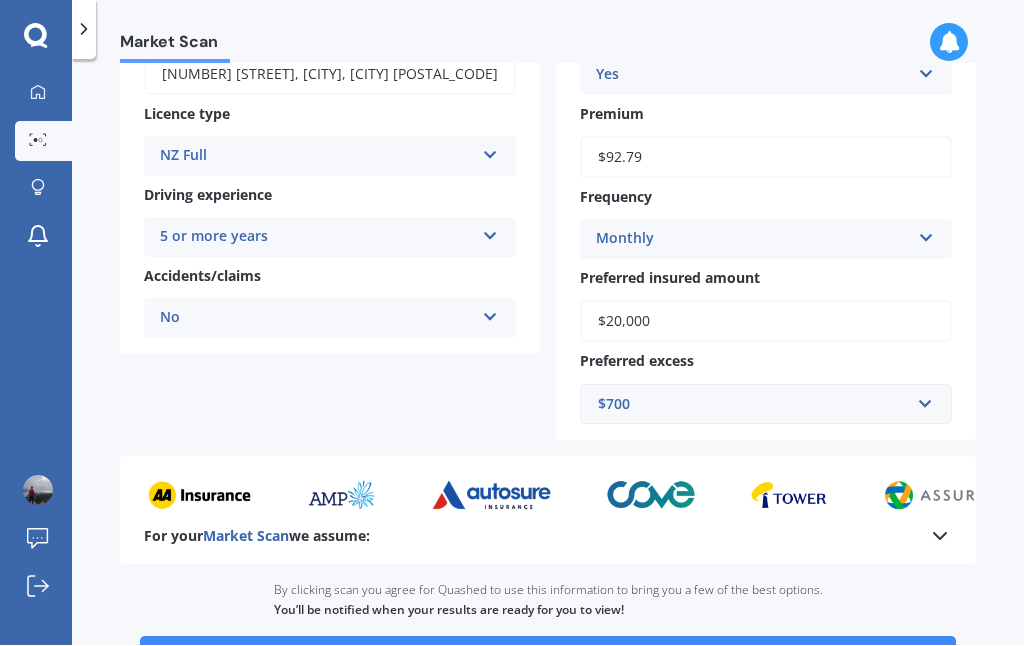 scroll, scrollTop: 346, scrollLeft: 0, axis: vertical 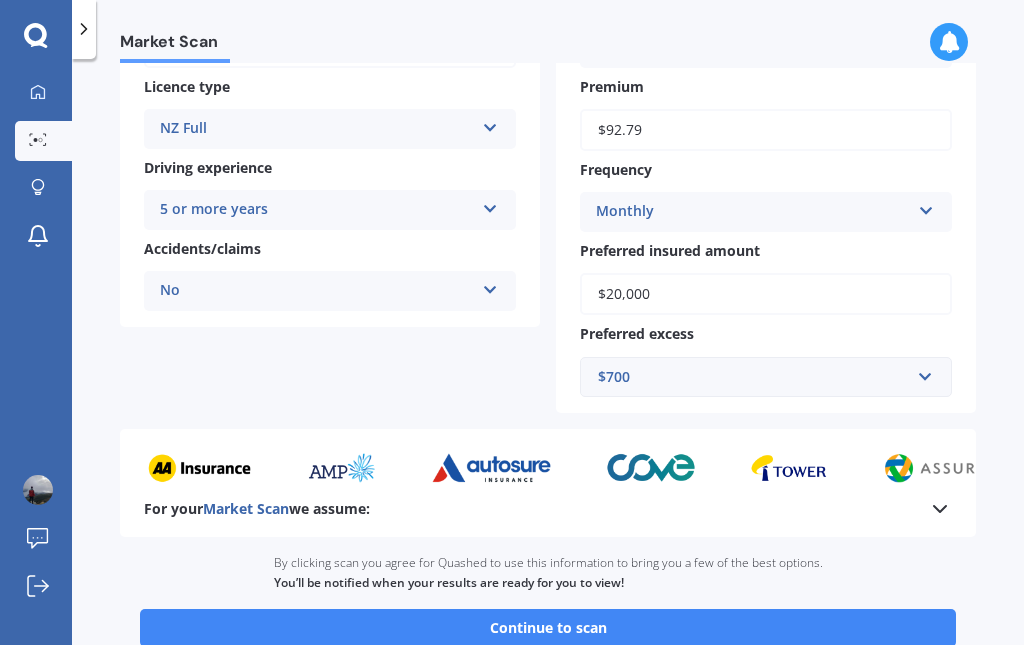 click on "Continue to scan" at bounding box center [548, 629] 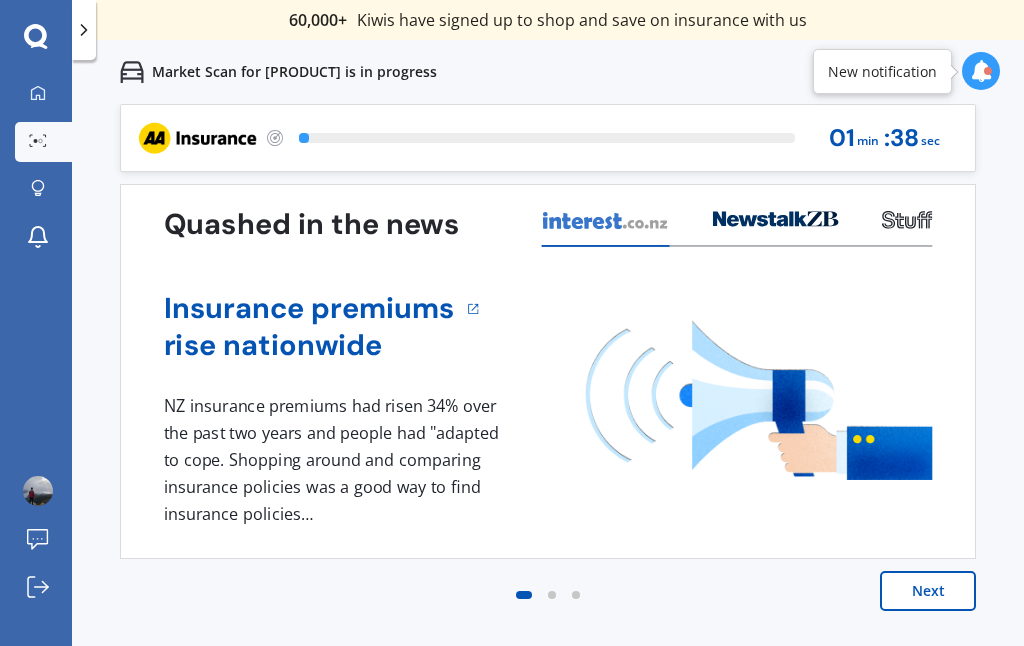 scroll, scrollTop: 0, scrollLeft: 0, axis: both 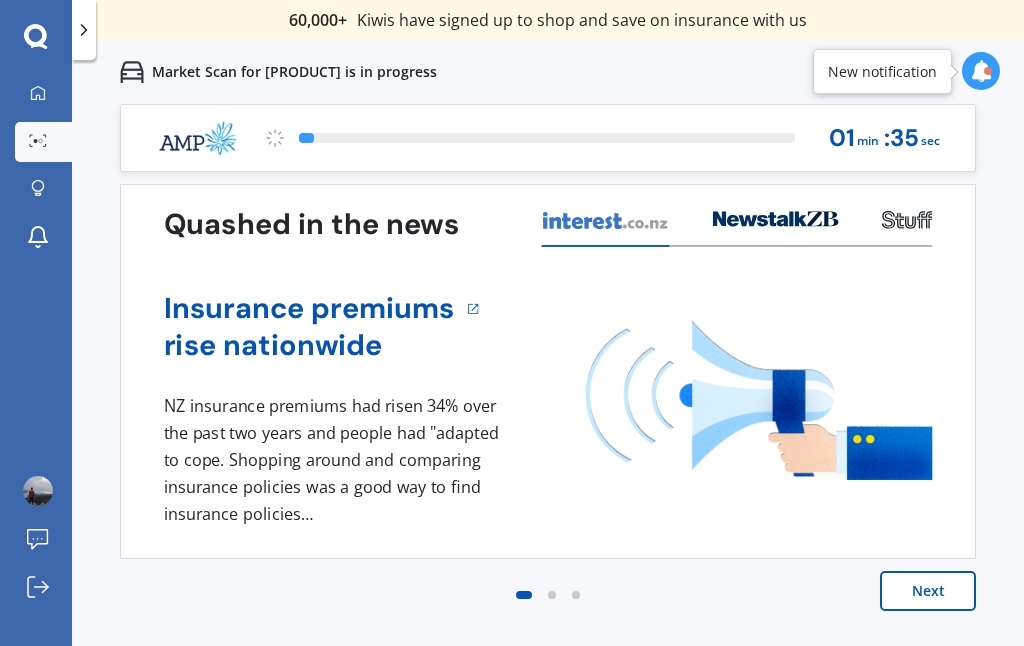 click on "Next" at bounding box center (928, 591) 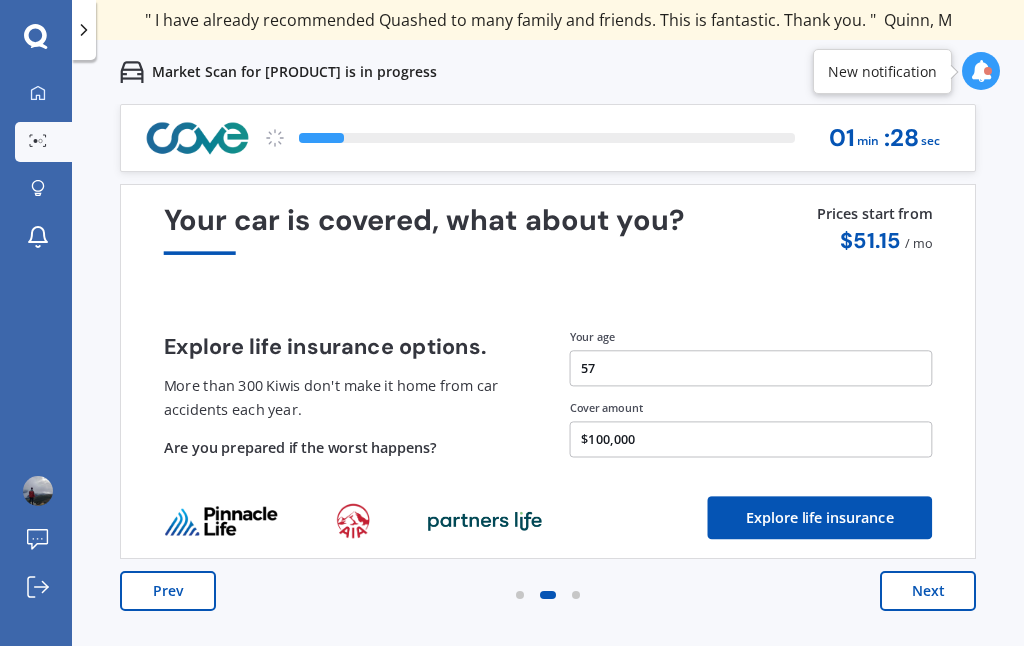 click on "Next" at bounding box center (928, 591) 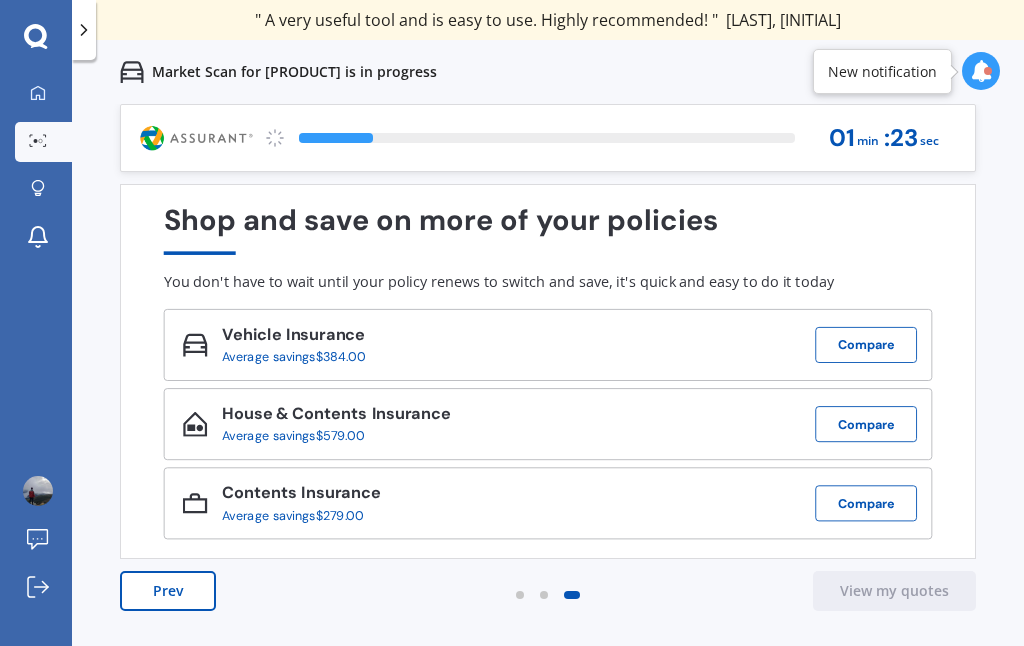 click on "Compare" at bounding box center [866, 424] 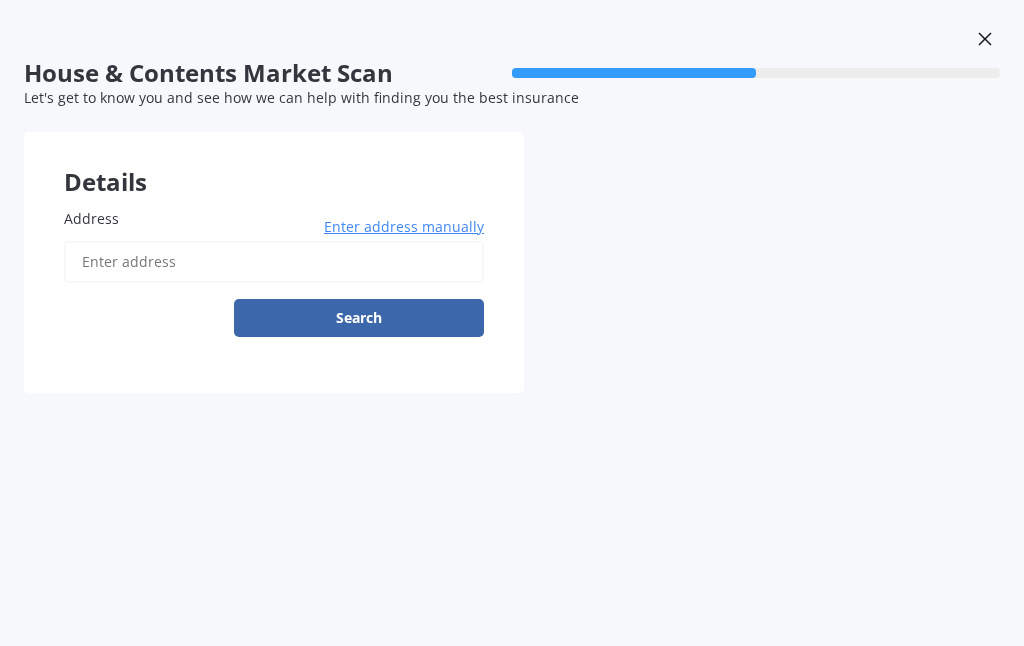 click 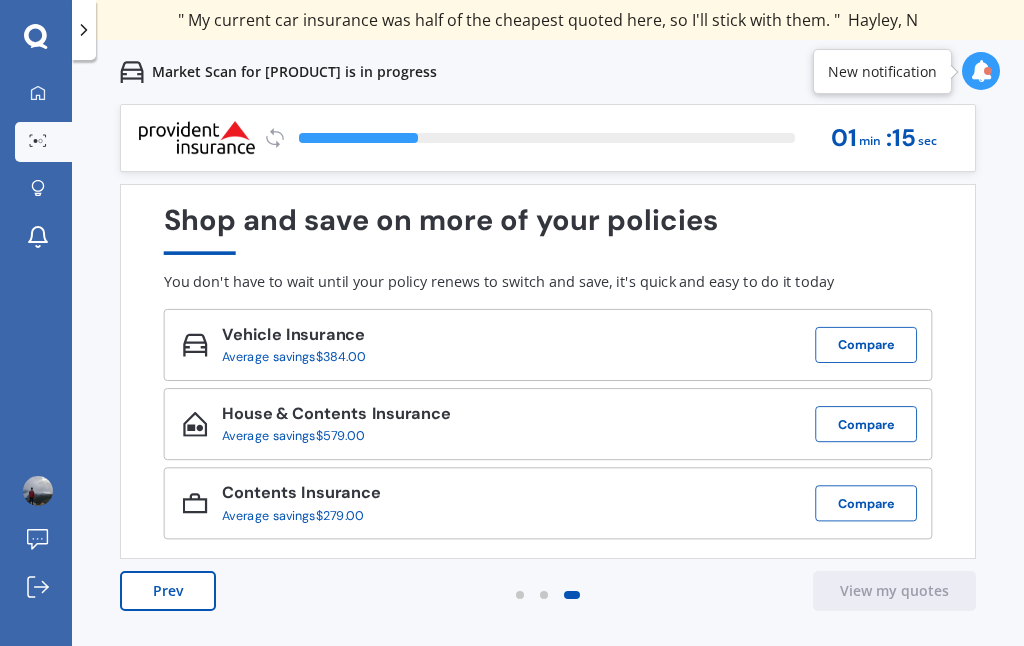 click on "Compare" at bounding box center (866, 345) 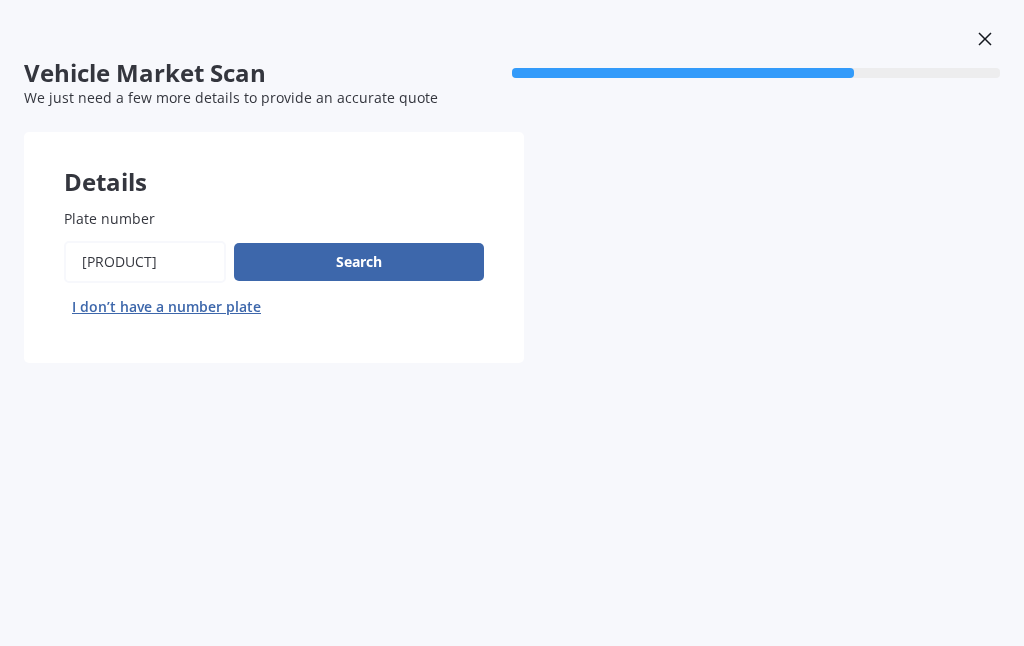 click on "Search" at bounding box center (359, 262) 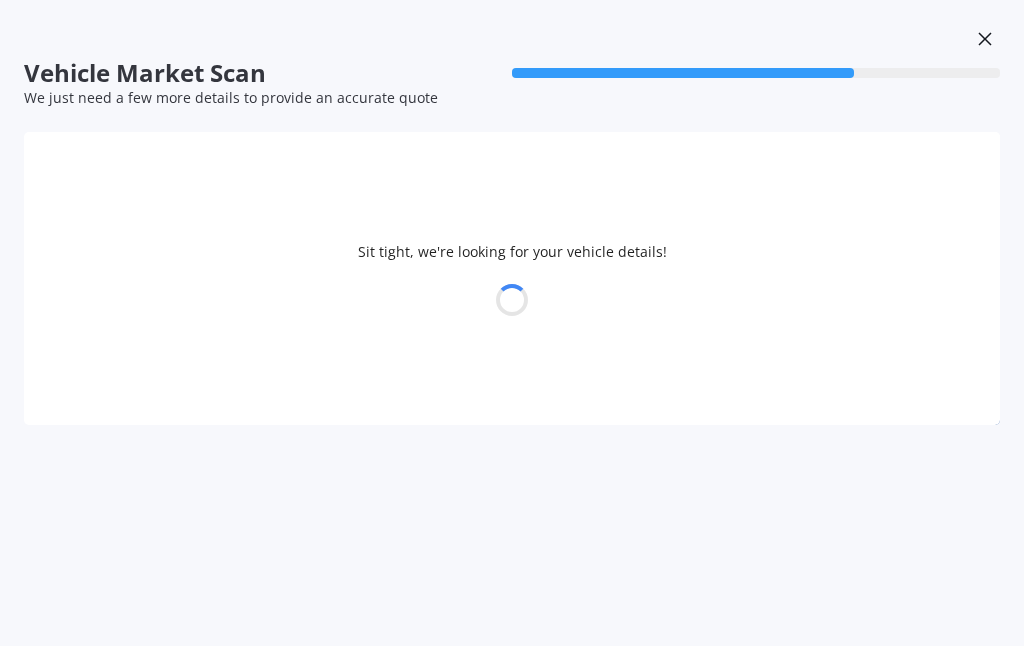 select on "TOYOTA" 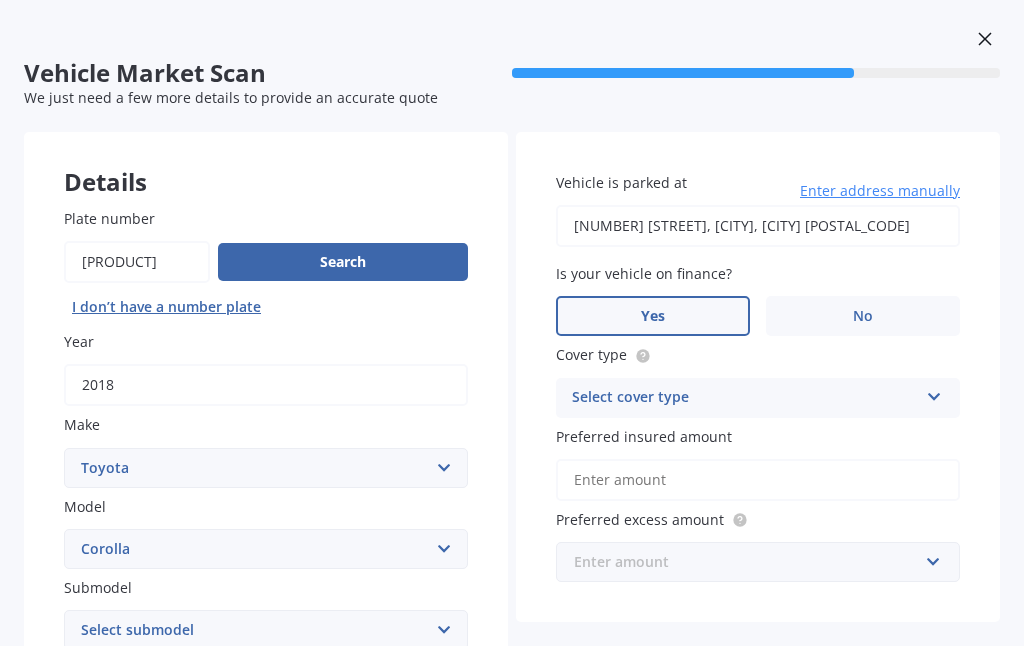 click at bounding box center (751, 562) 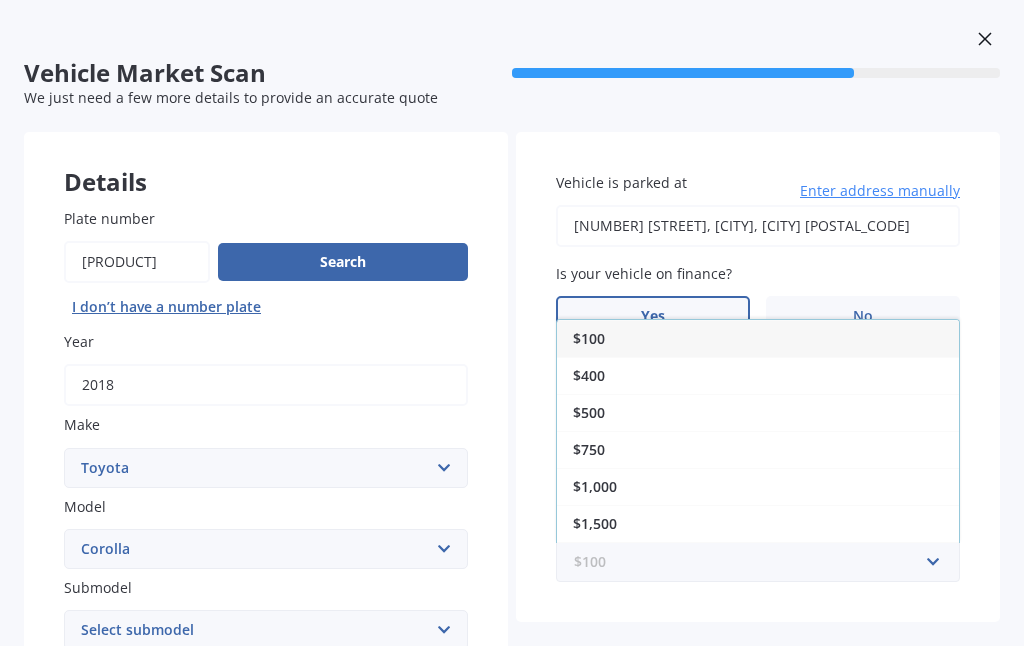 scroll, scrollTop: 65, scrollLeft: 0, axis: vertical 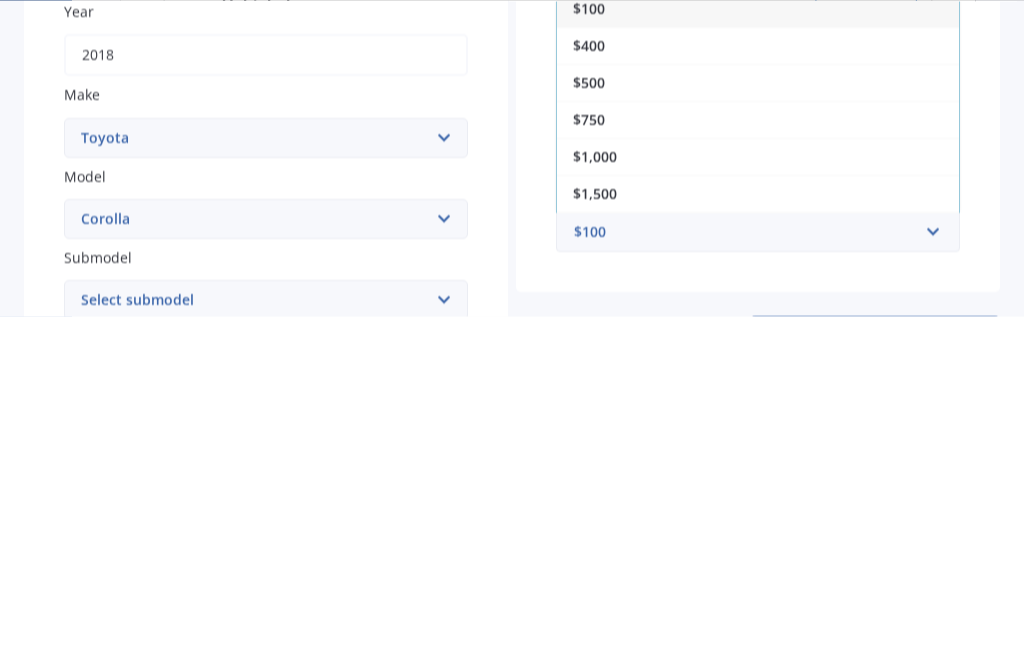 click on "$750" at bounding box center [589, 449] 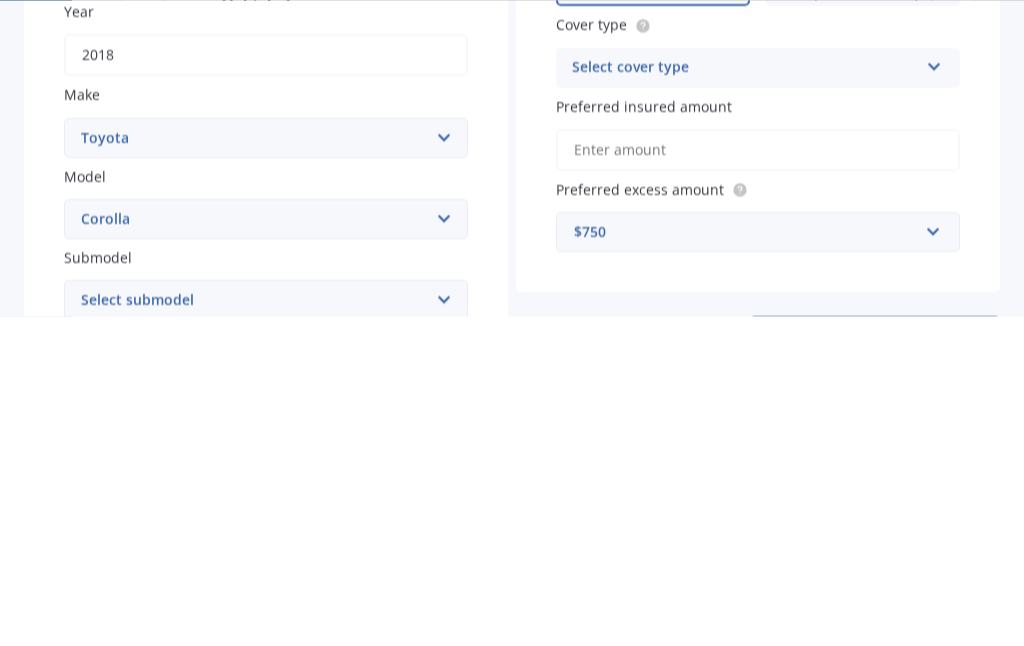click on "Preferred insured amount" at bounding box center [758, 480] 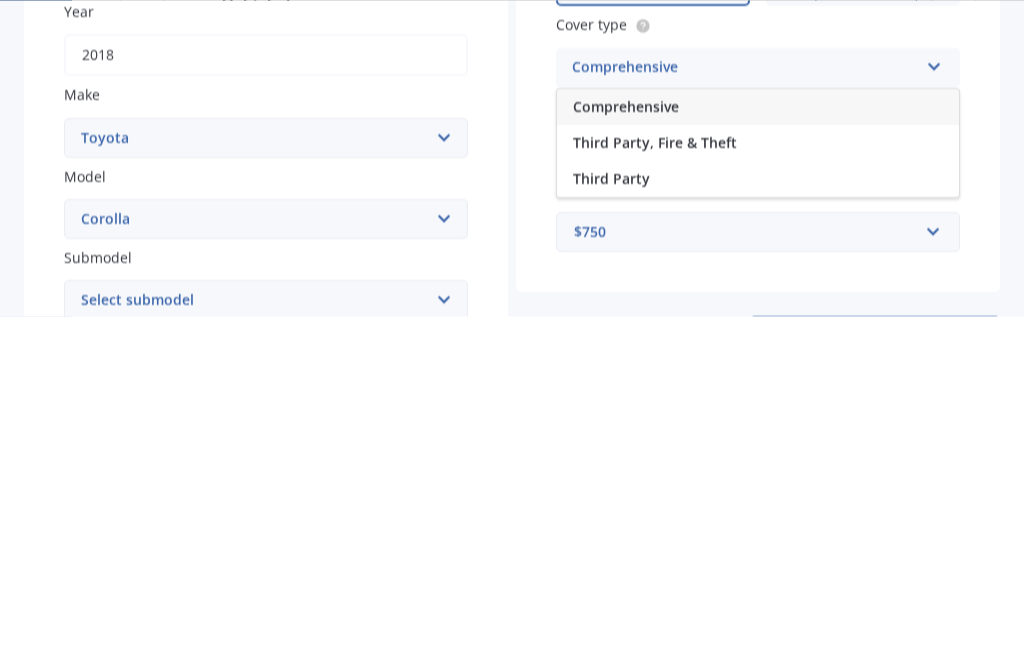 scroll, scrollTop: 0, scrollLeft: 0, axis: both 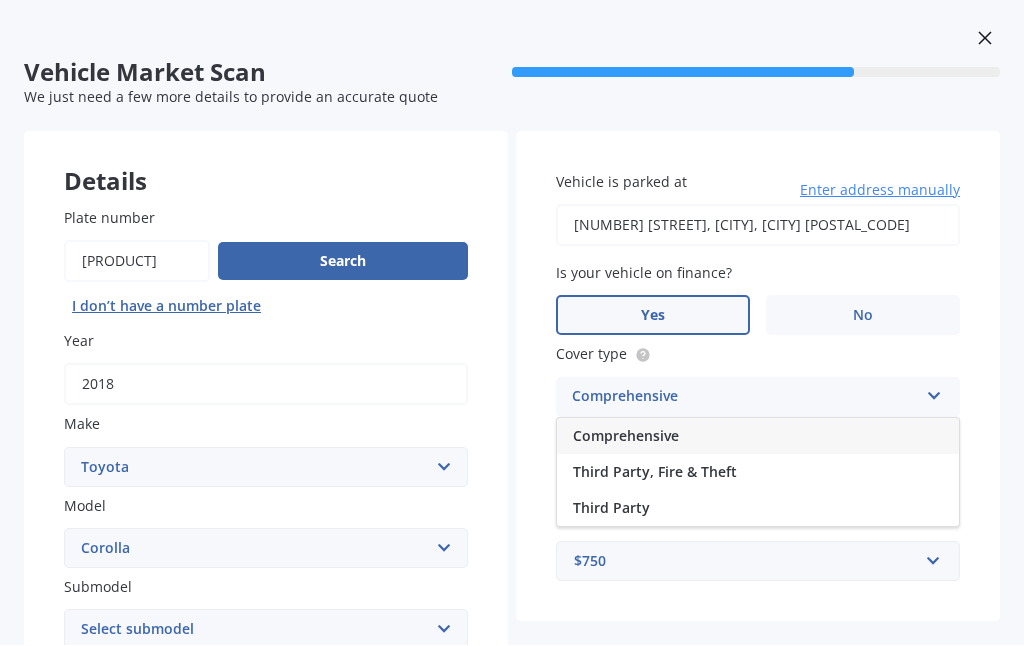 click on "Comprehensive" at bounding box center [626, 436] 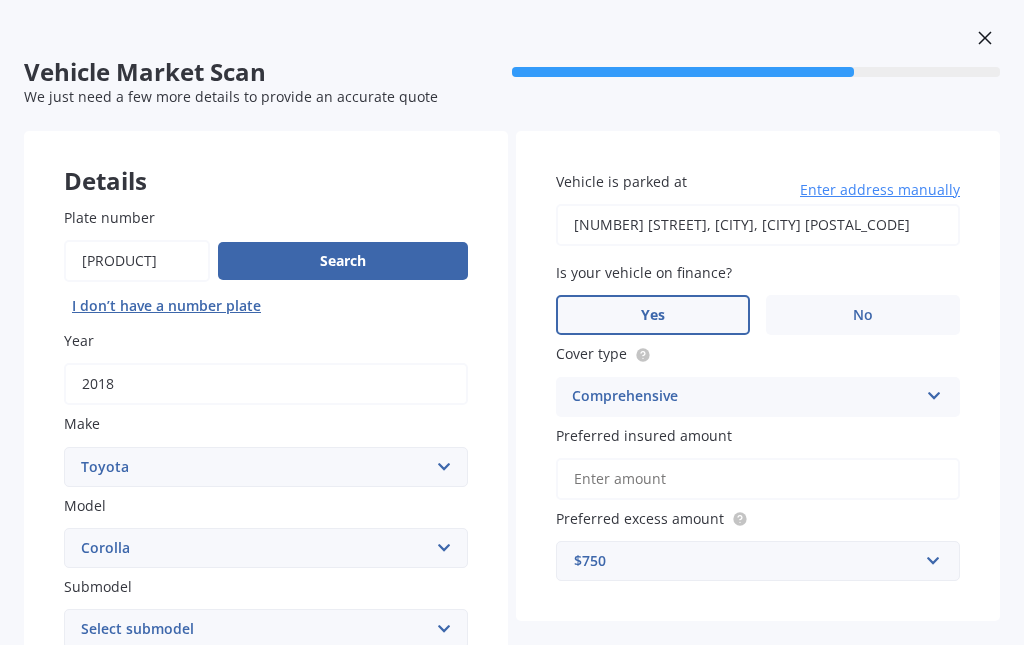 click on "Preferred insured amount" at bounding box center (758, 480) 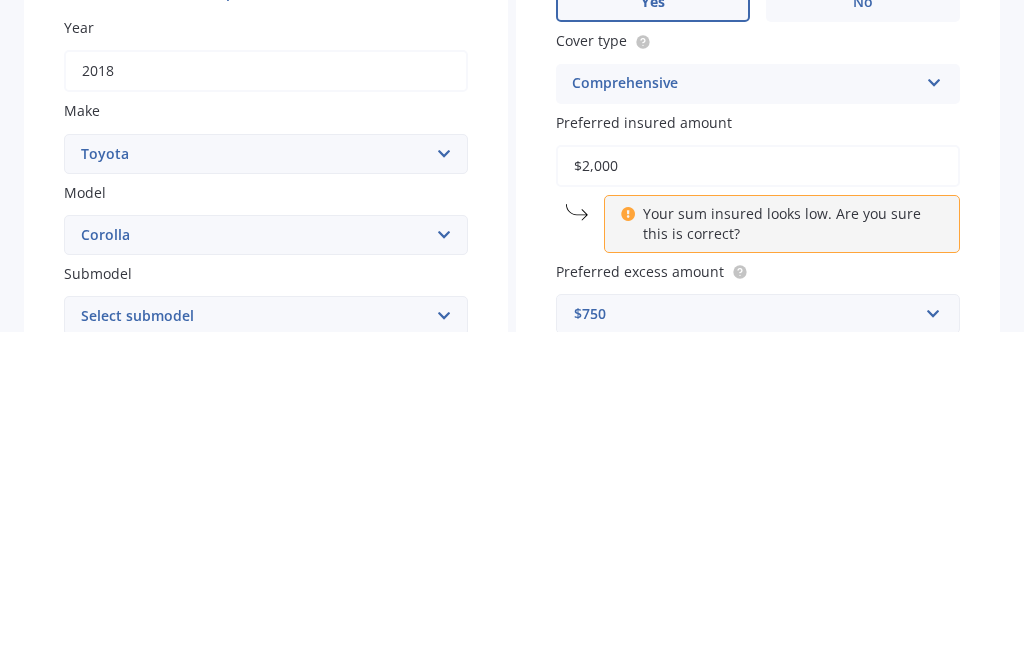 type on "$20,000" 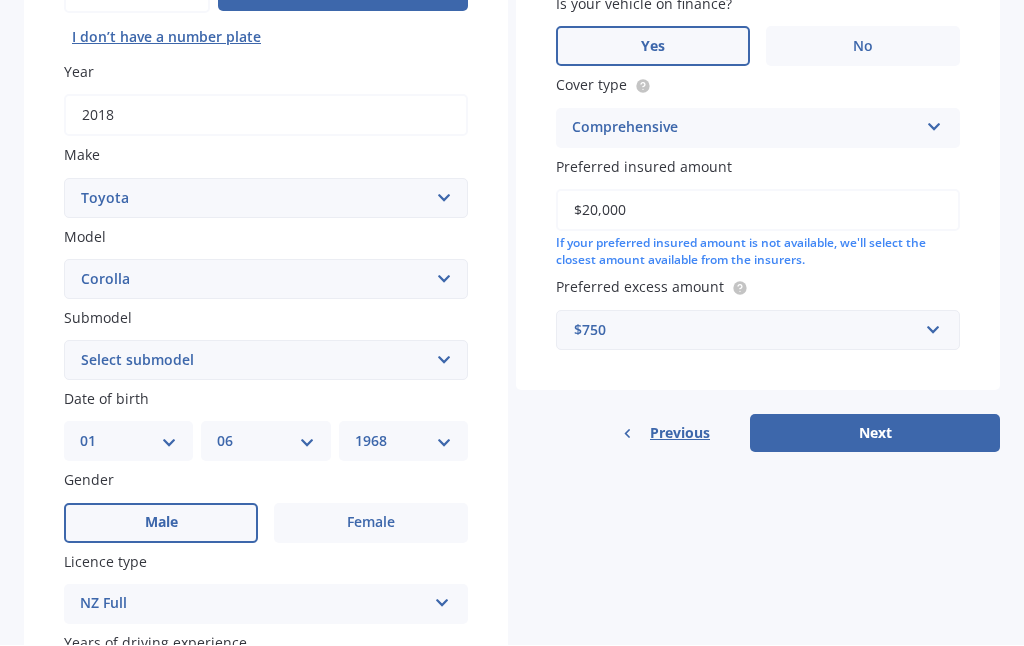 scroll, scrollTop: 289, scrollLeft: 0, axis: vertical 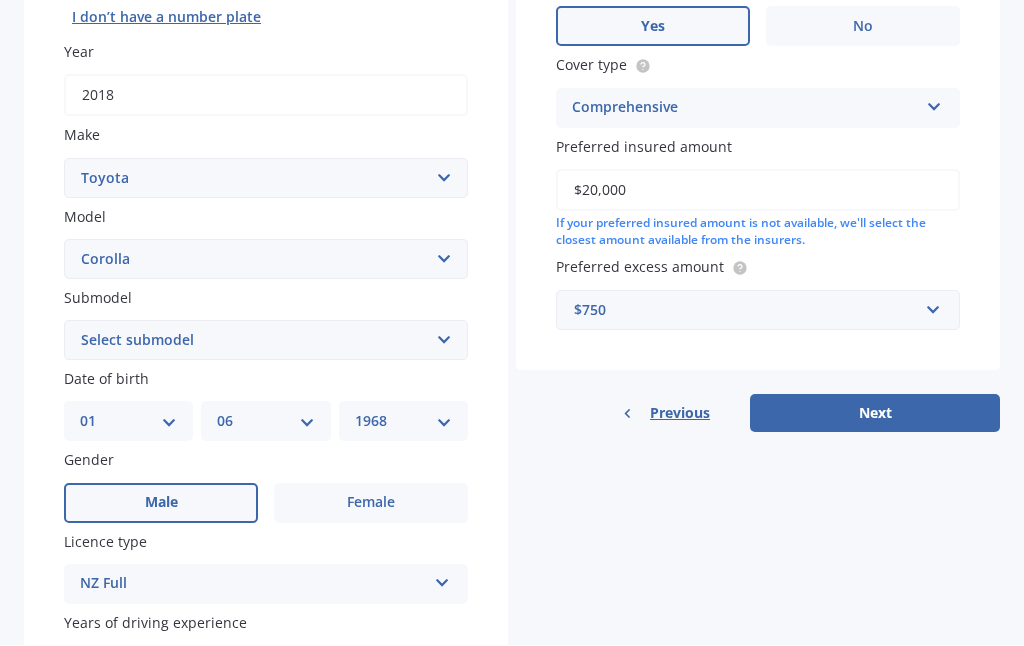 click on "Next" at bounding box center (875, 414) 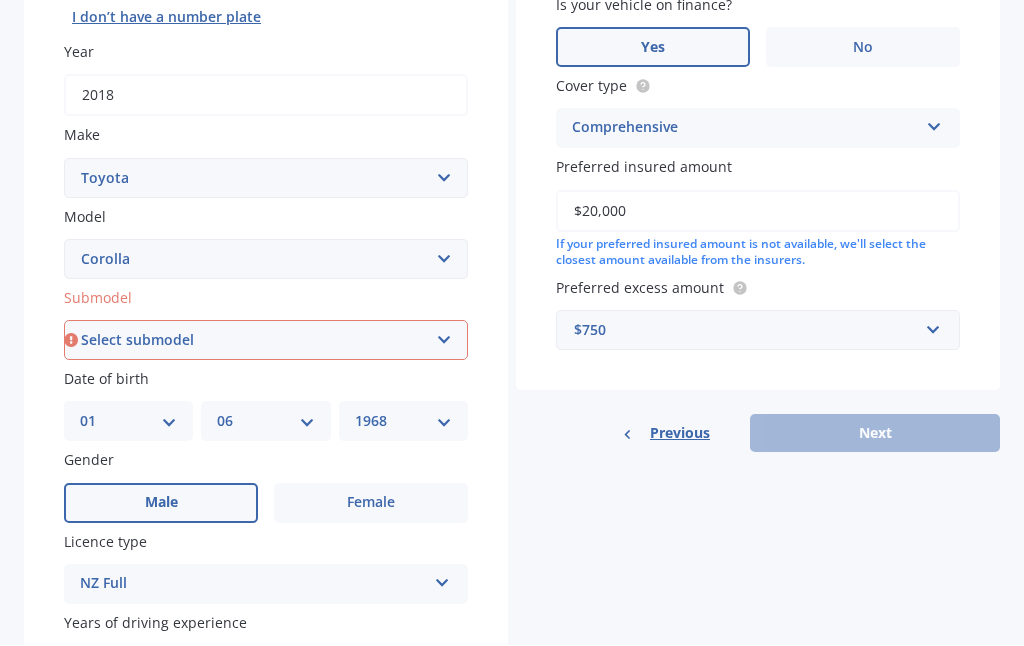 click on "Select submodel (All other) Axio Diesel Fielder 2WD Fielder 4WD FXGT GL GLX 1.8 GLX Sedan GS GTI GTI Sports GX 1.6 GX 1.8 GX CVT Hatch GX Sedan GX Wagon auto GX Wagon manual Hatch Hybrid Hybrid Levin 1.6 Levin SX Hatch Levin ZR Hatch Runx SE 1.5 Sportivo Non Turbo 1.8 Litre Sportivo Turbo 1.8 Litre Sprinter Sprinter GT Touring 4WD wagon Touring S/W Touring Wagon Hybrid TS 1.8 Van XL ZR Sedan" at bounding box center (266, 341) 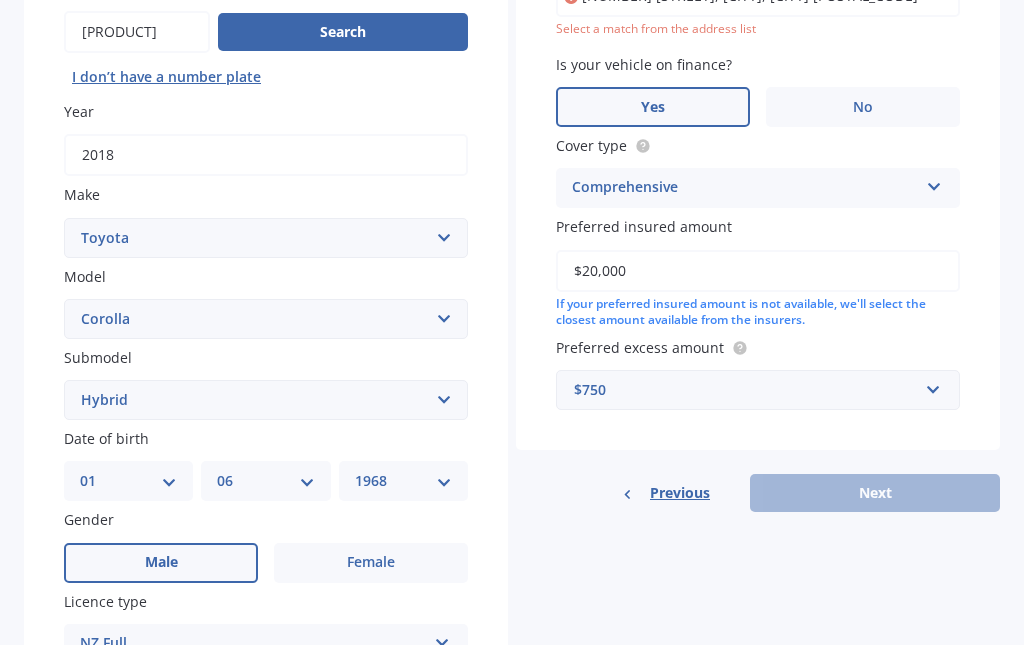 scroll, scrollTop: 170, scrollLeft: 0, axis: vertical 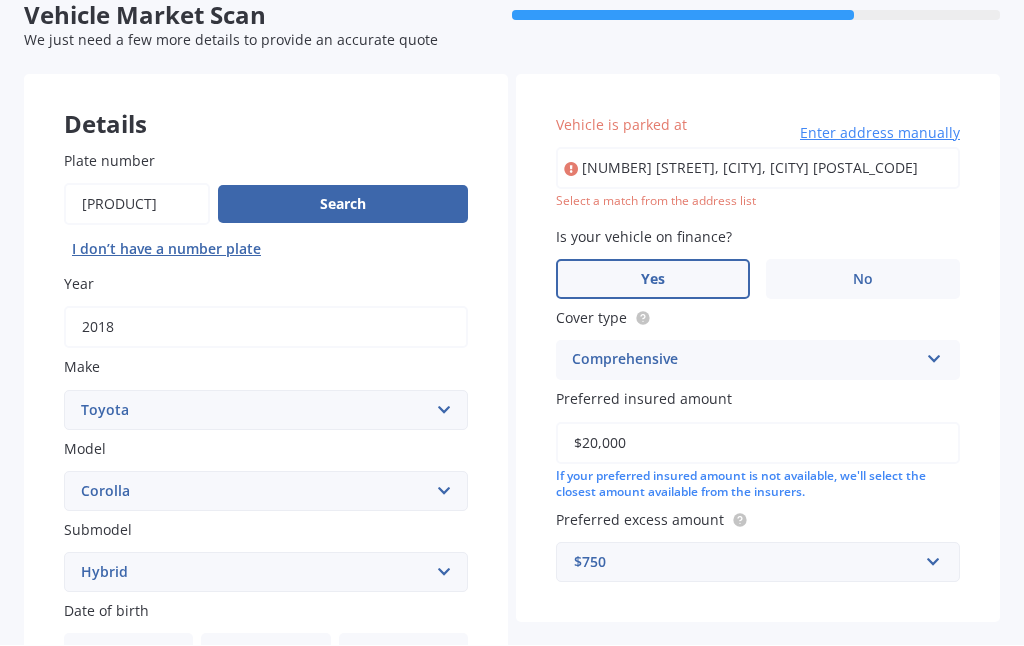 click on "[NUMBER] [STREET], [CITY], [CITY] [POSTAL_CODE]" at bounding box center [758, 169] 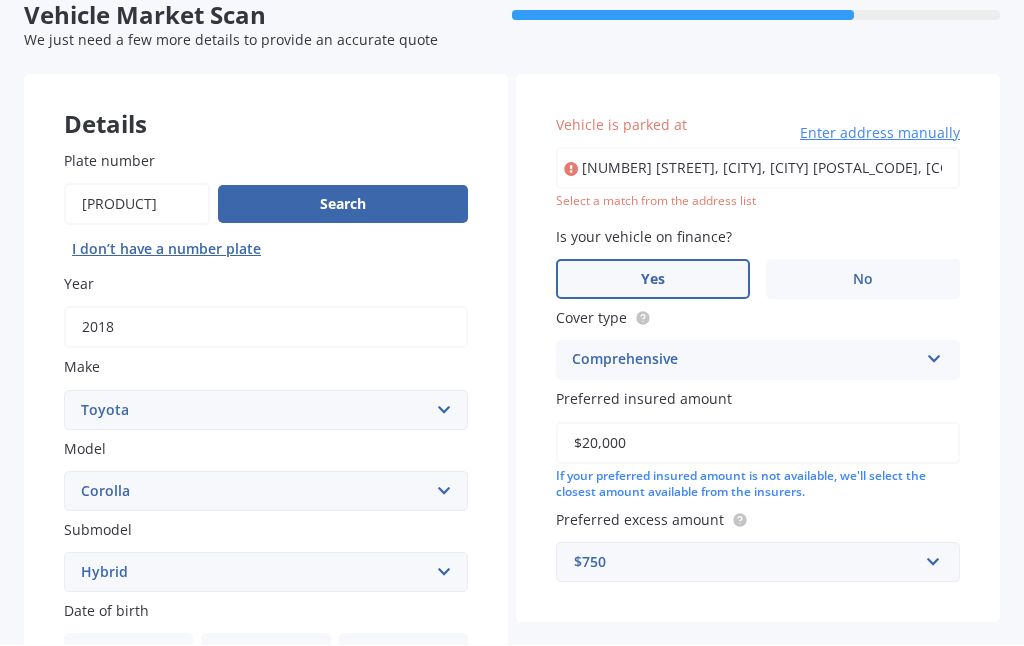type on "[NUMBER] [STREET], [CITY], [CITY] [POSTAL_CODE]" 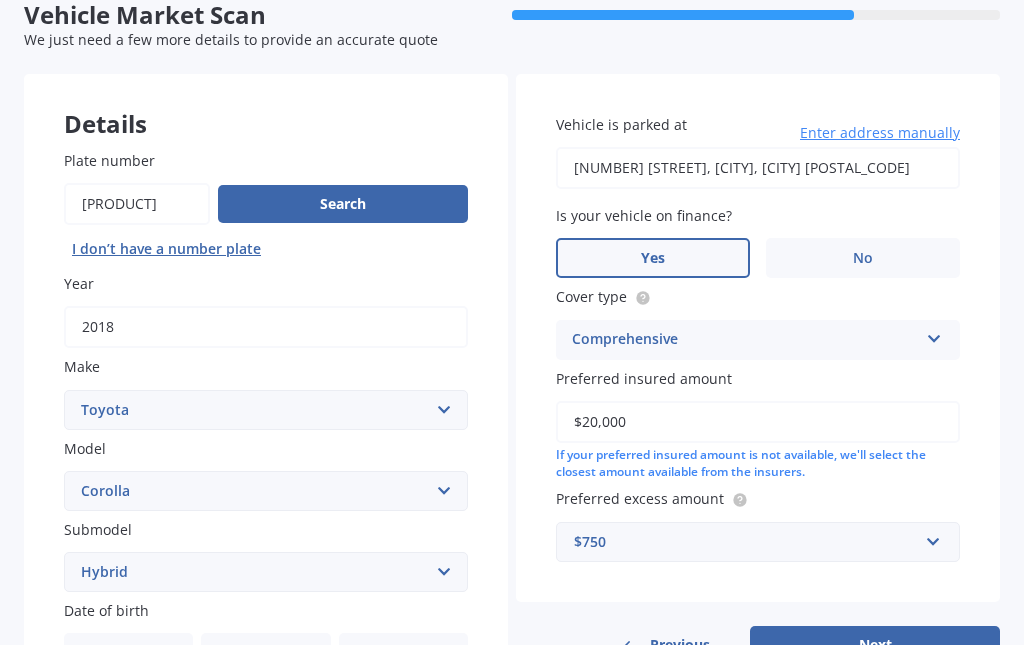 click on "Next" at bounding box center [875, 646] 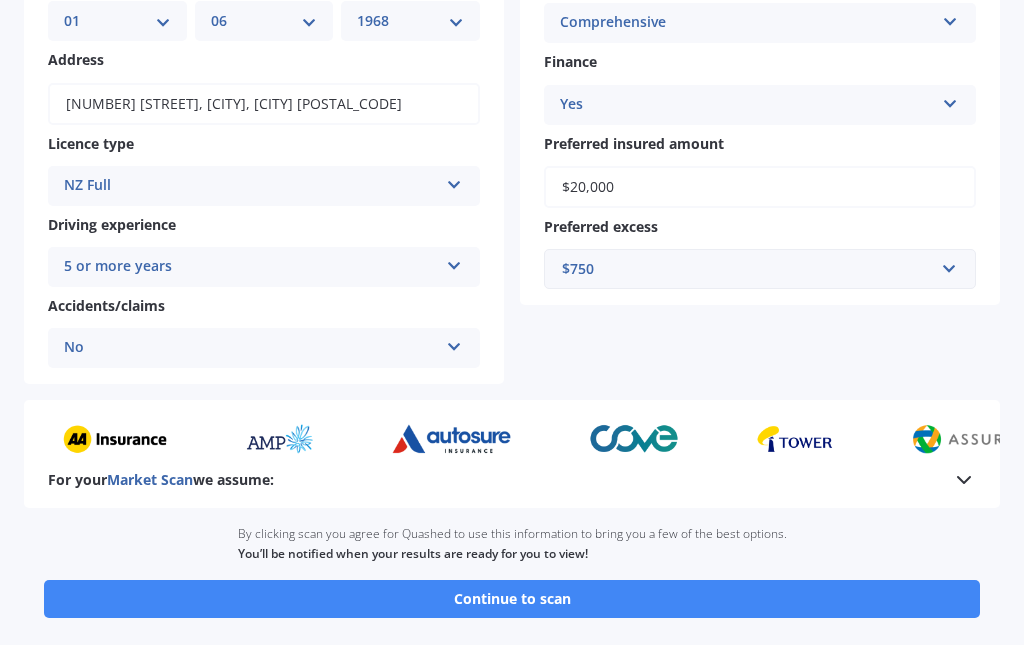 scroll, scrollTop: 257, scrollLeft: 0, axis: vertical 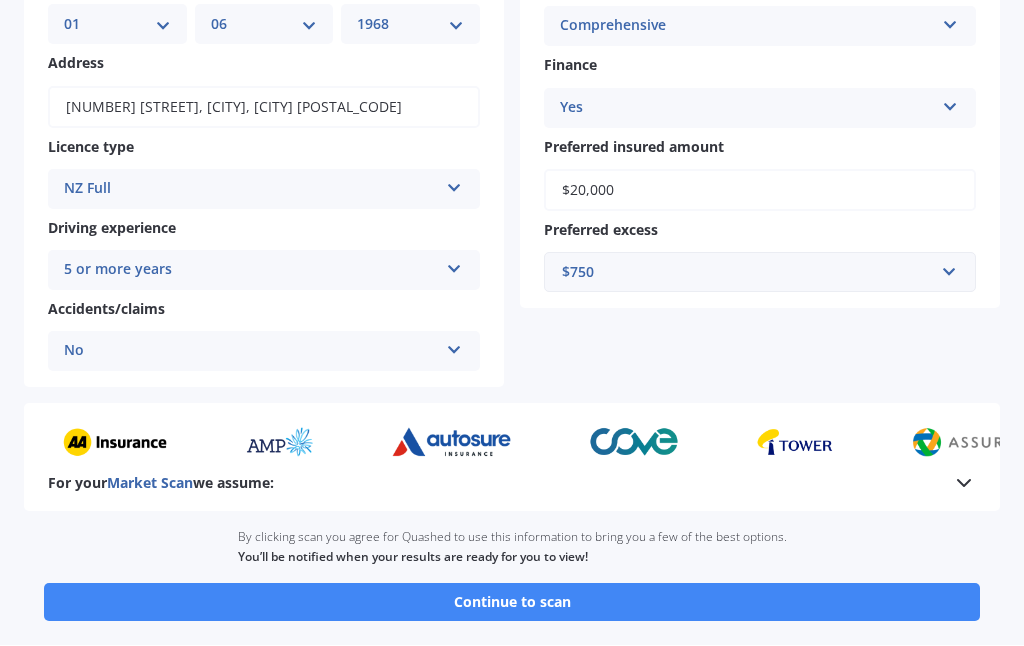 click on "Continue to scan" at bounding box center (512, 603) 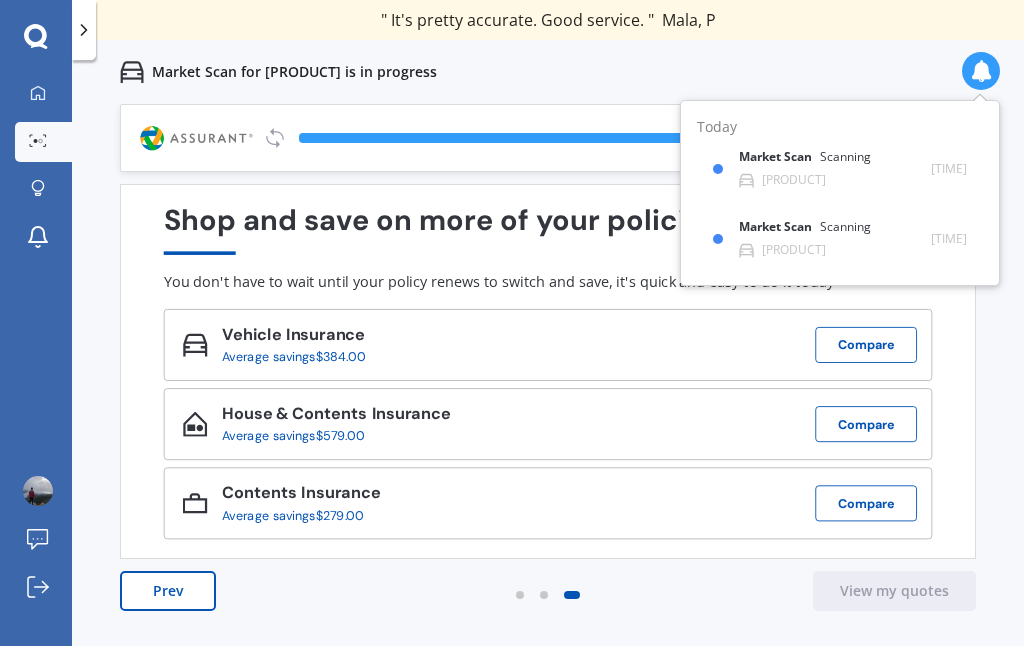 click on "Market Scan Scanning" at bounding box center [817, 161] 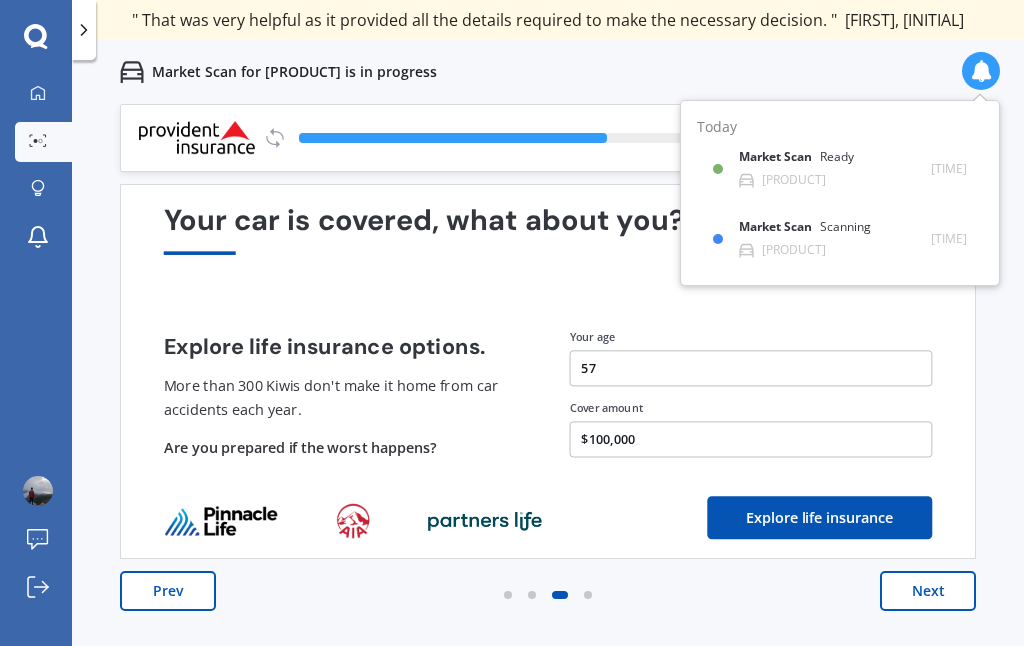 click on "Market Scan" at bounding box center [779, 157] 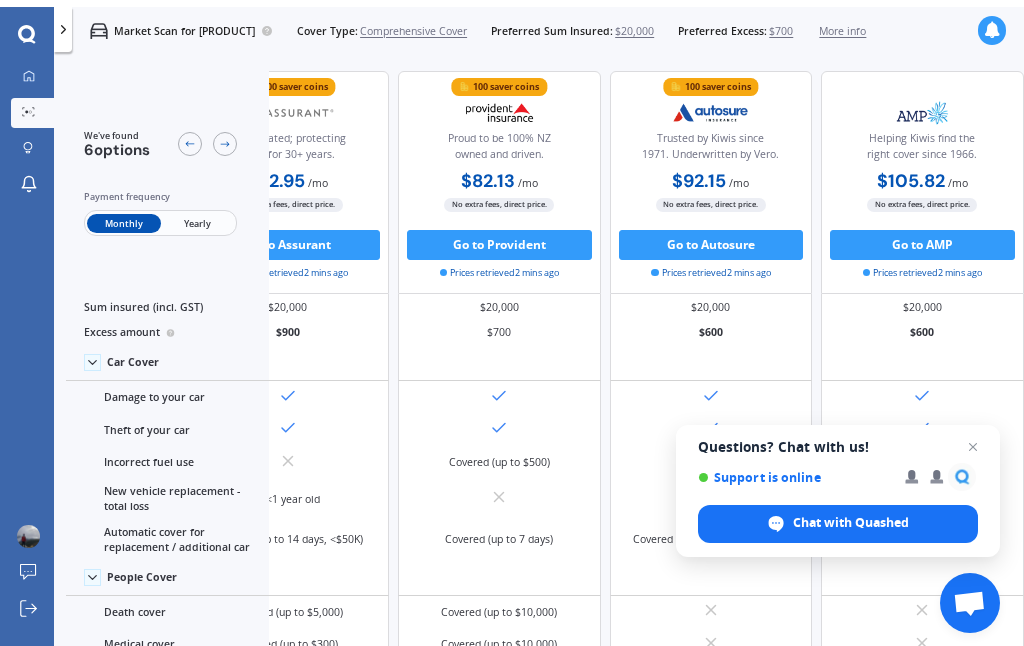 scroll, scrollTop: 0, scrollLeft: 673, axis: horizontal 